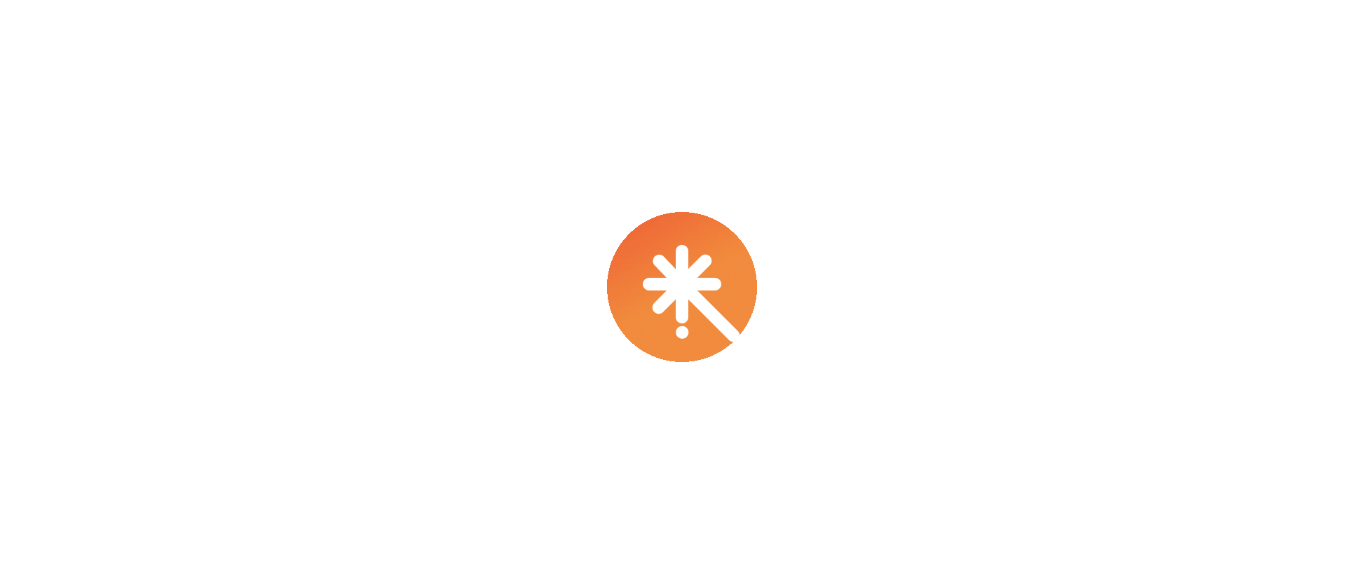scroll, scrollTop: 0, scrollLeft: 0, axis: both 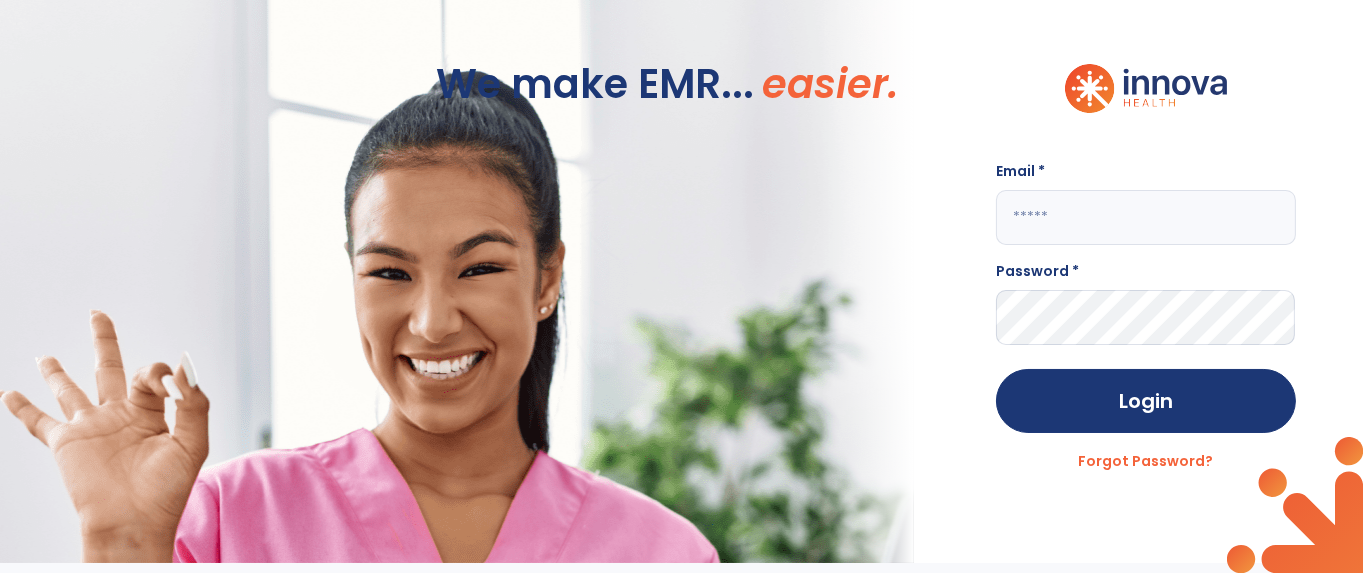 type on "**********" 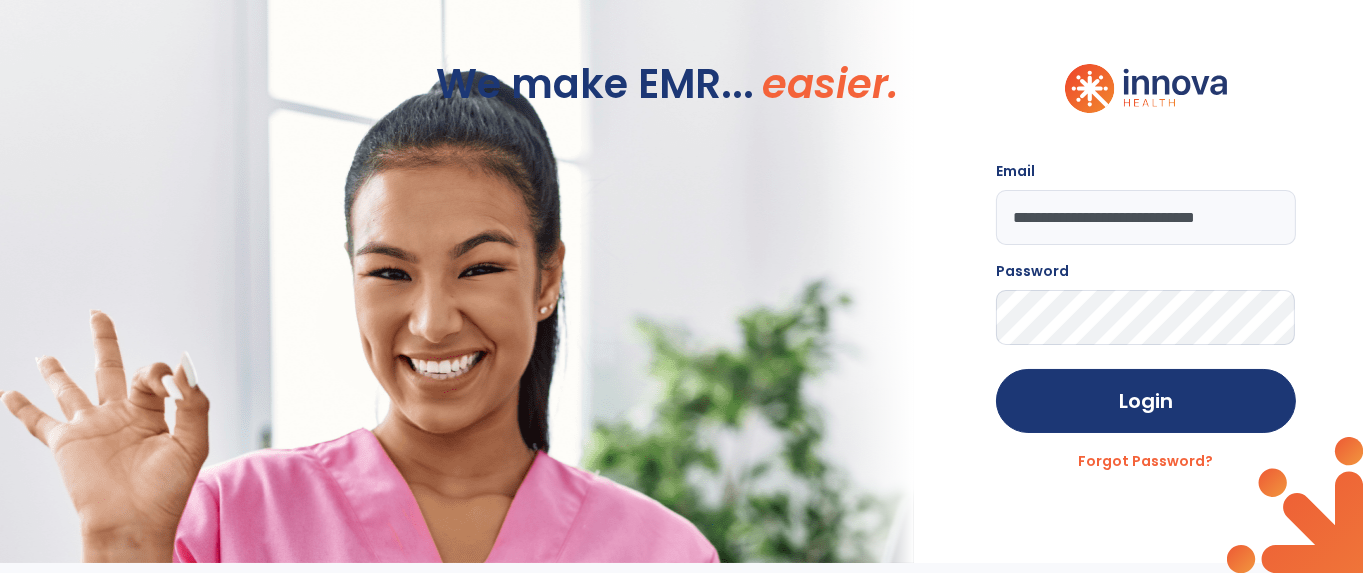 click on "Login Forgot Password?" 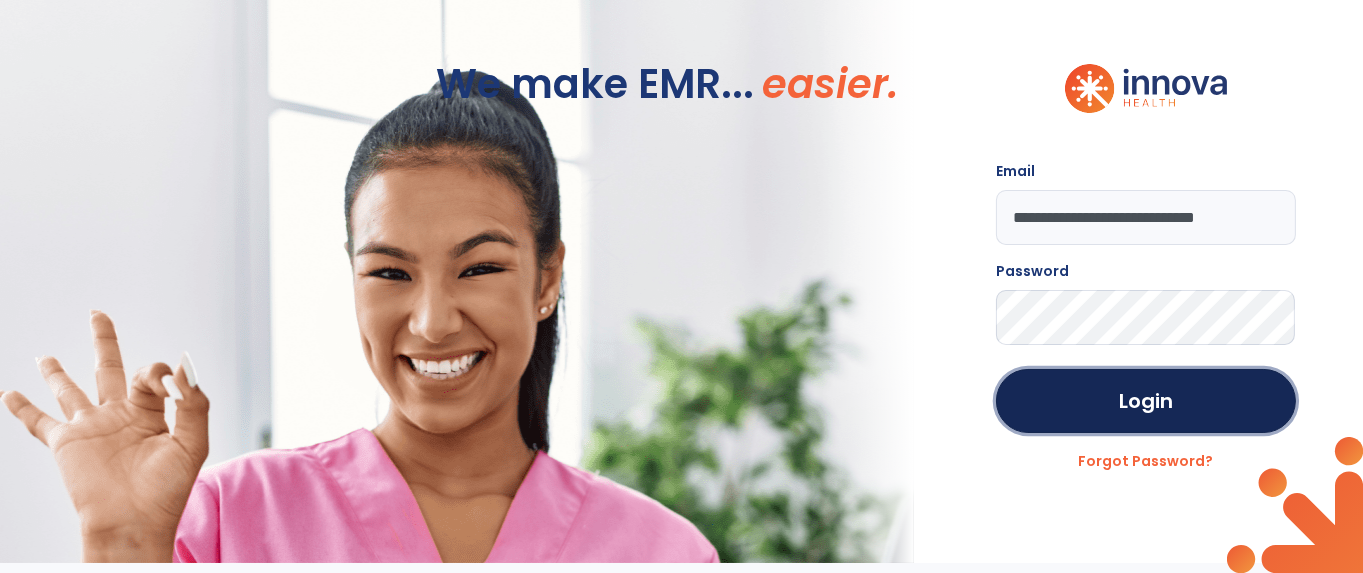 click on "Login" 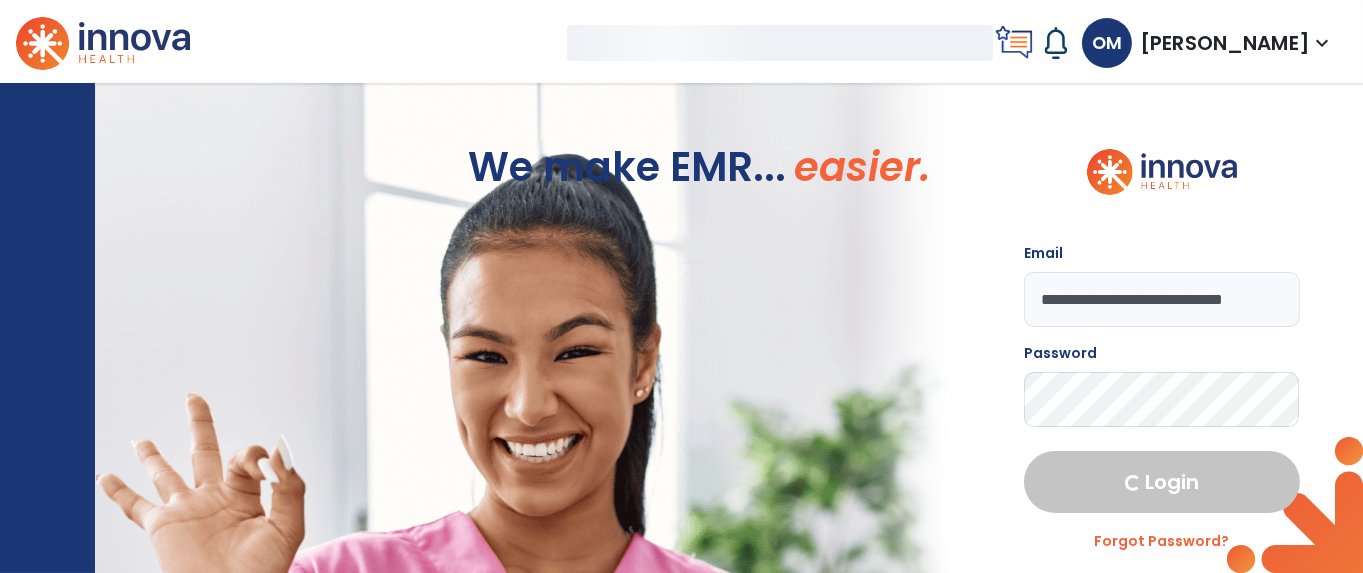 select on "****" 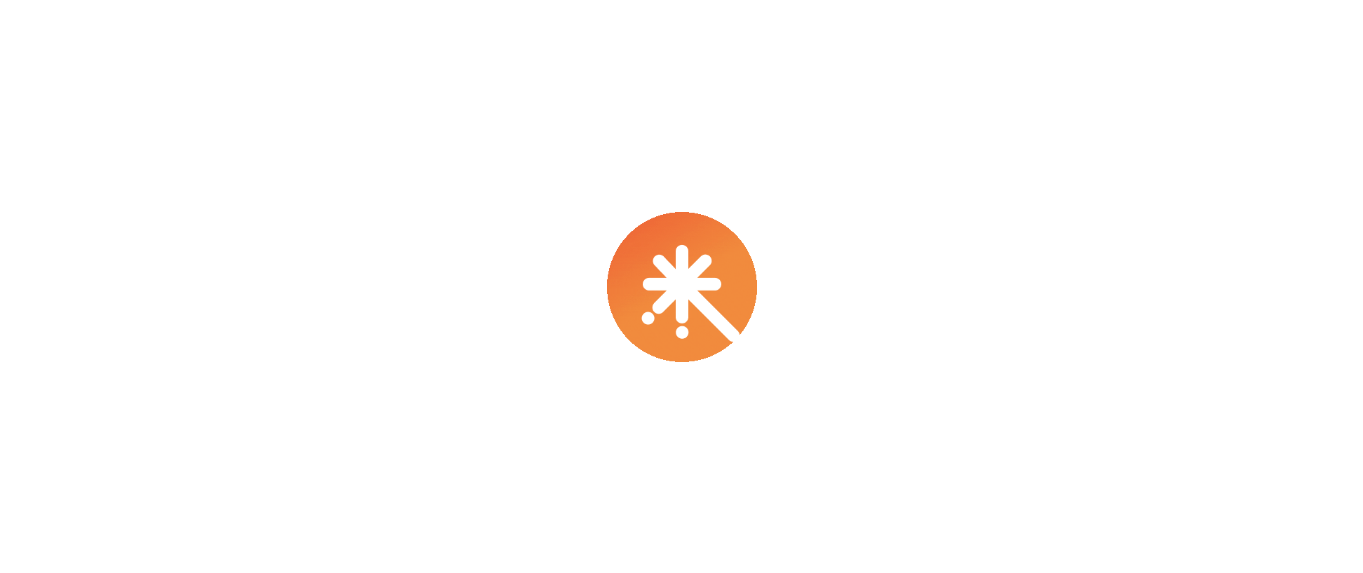 scroll, scrollTop: 0, scrollLeft: 0, axis: both 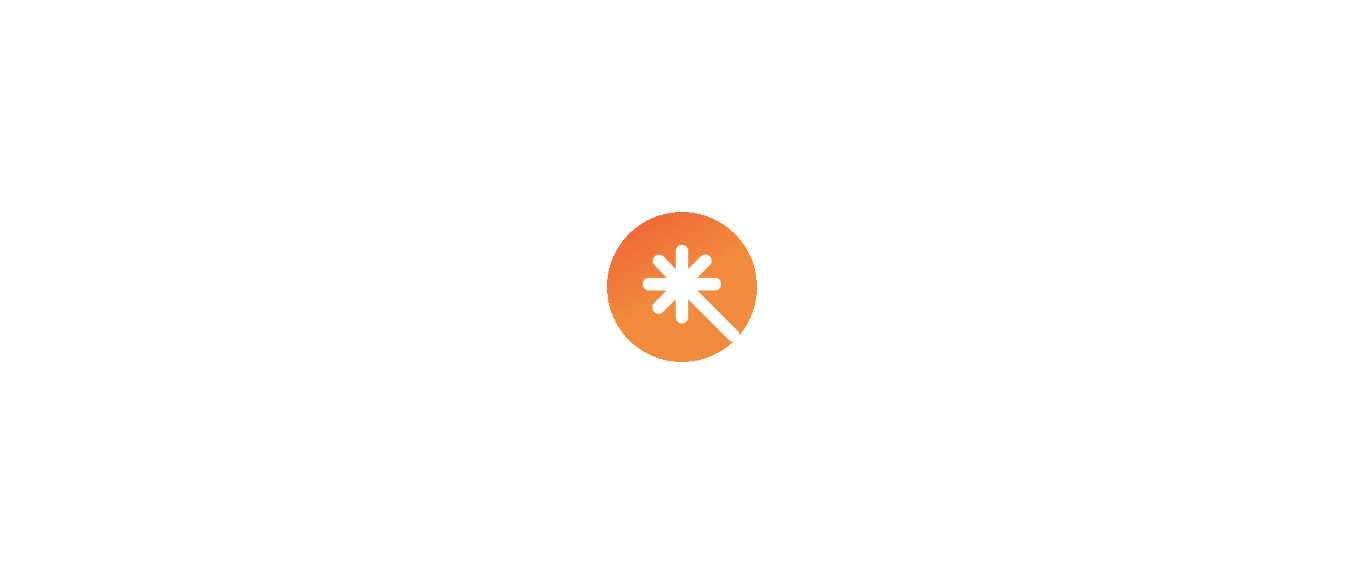 select on "****" 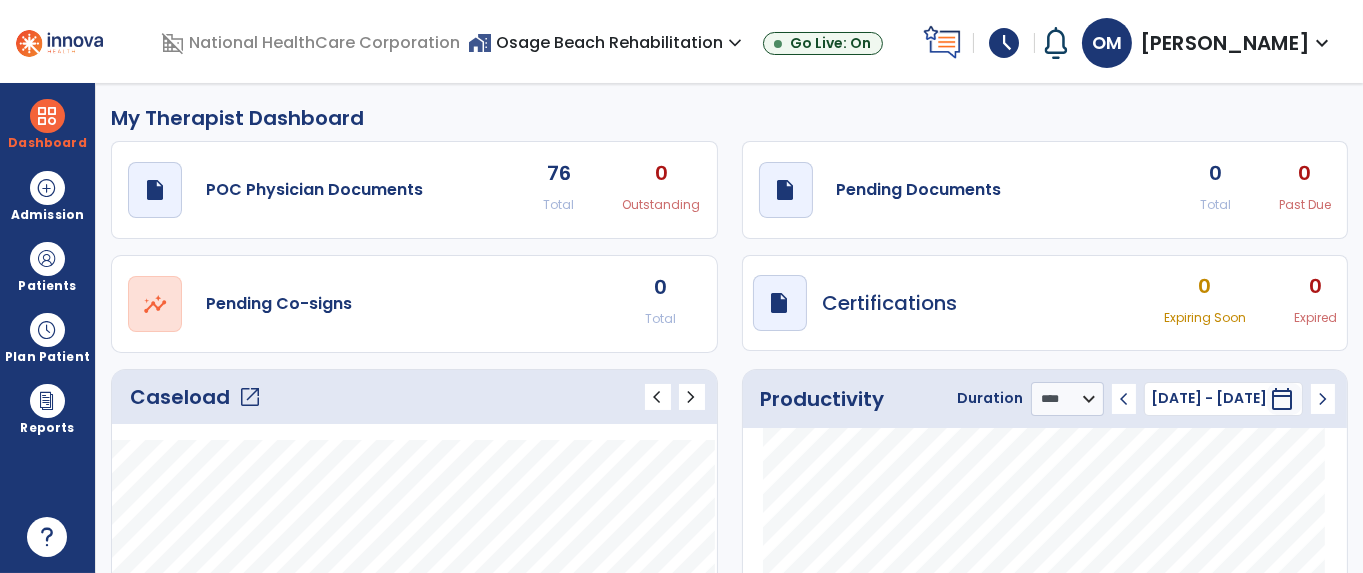 click on "Patients" at bounding box center (47, 286) 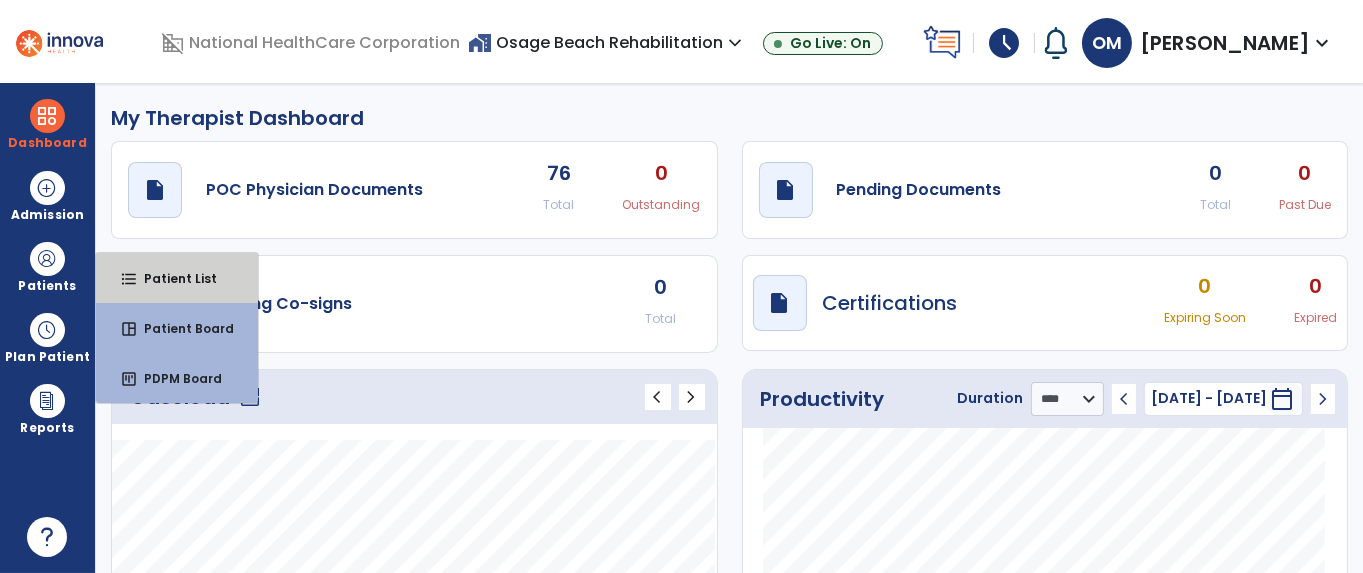 click on "Patient List" at bounding box center [172, 278] 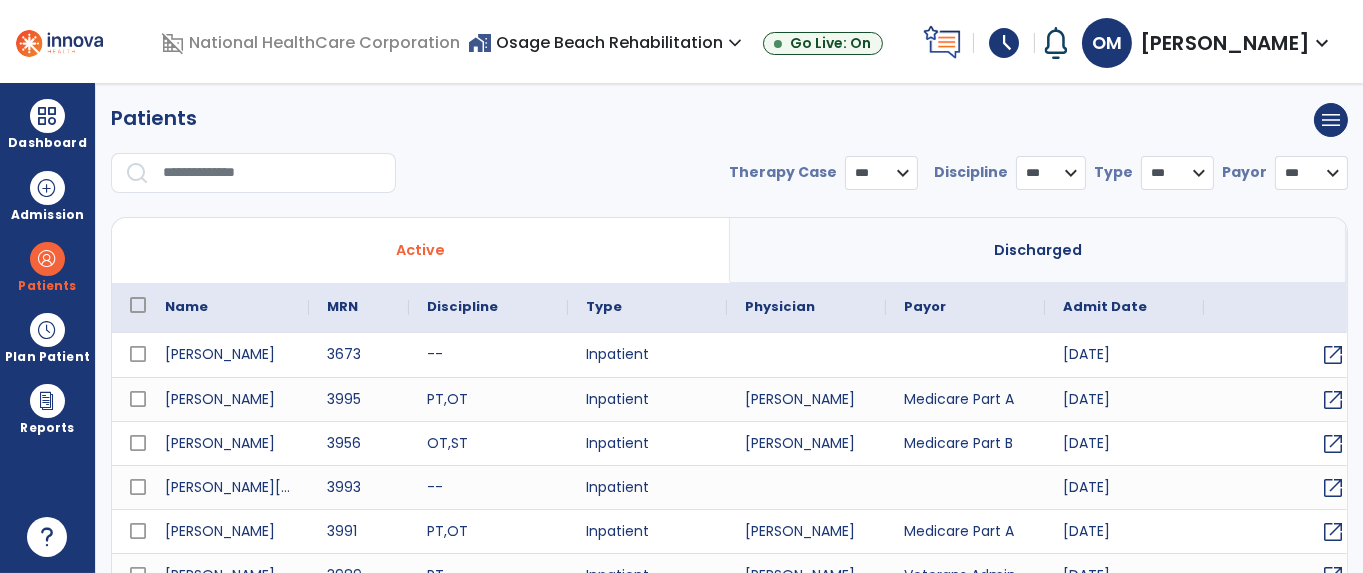 select on "***" 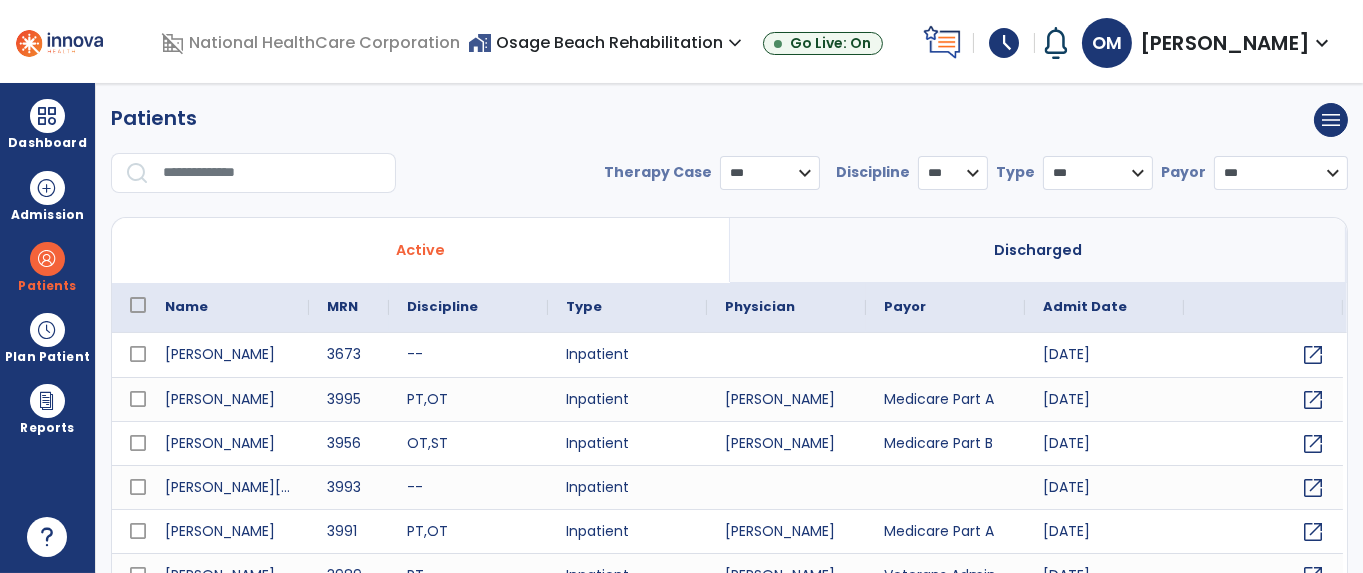 click at bounding box center (272, 173) 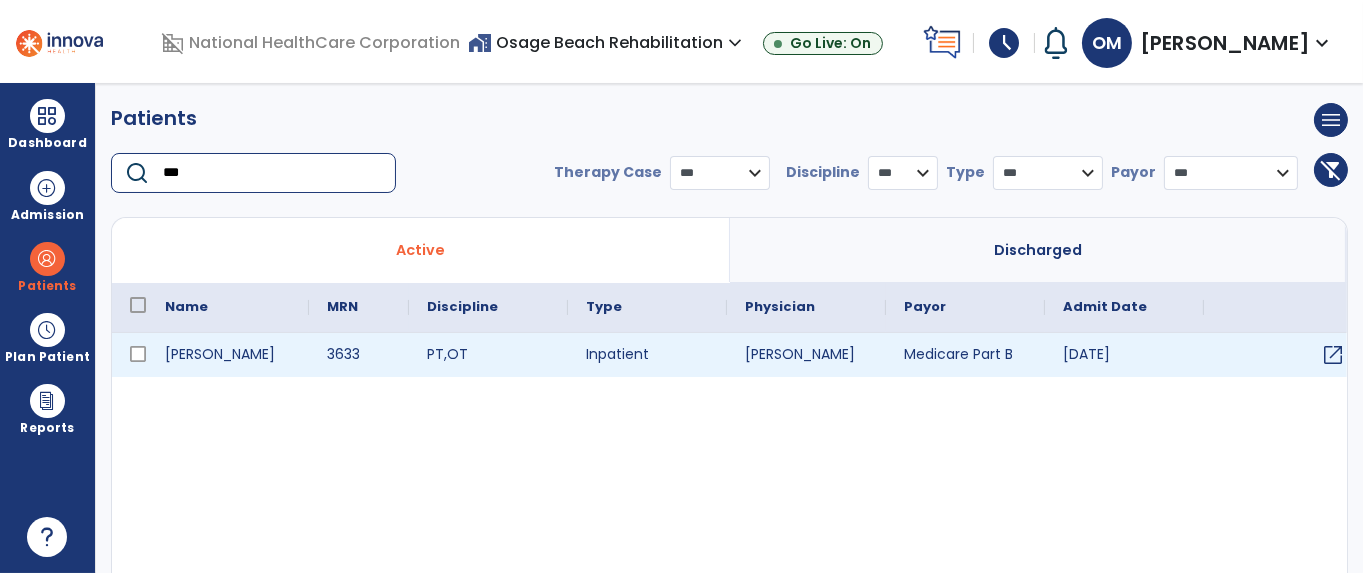 type on "***" 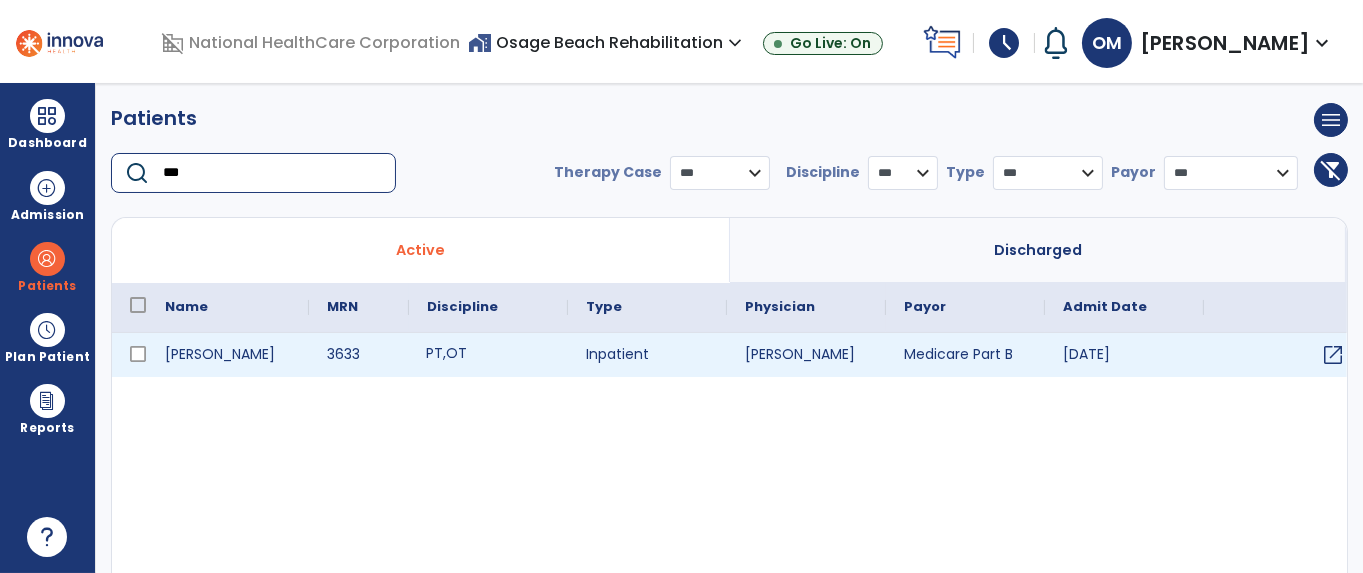 click on "PT , OT" at bounding box center [488, 355] 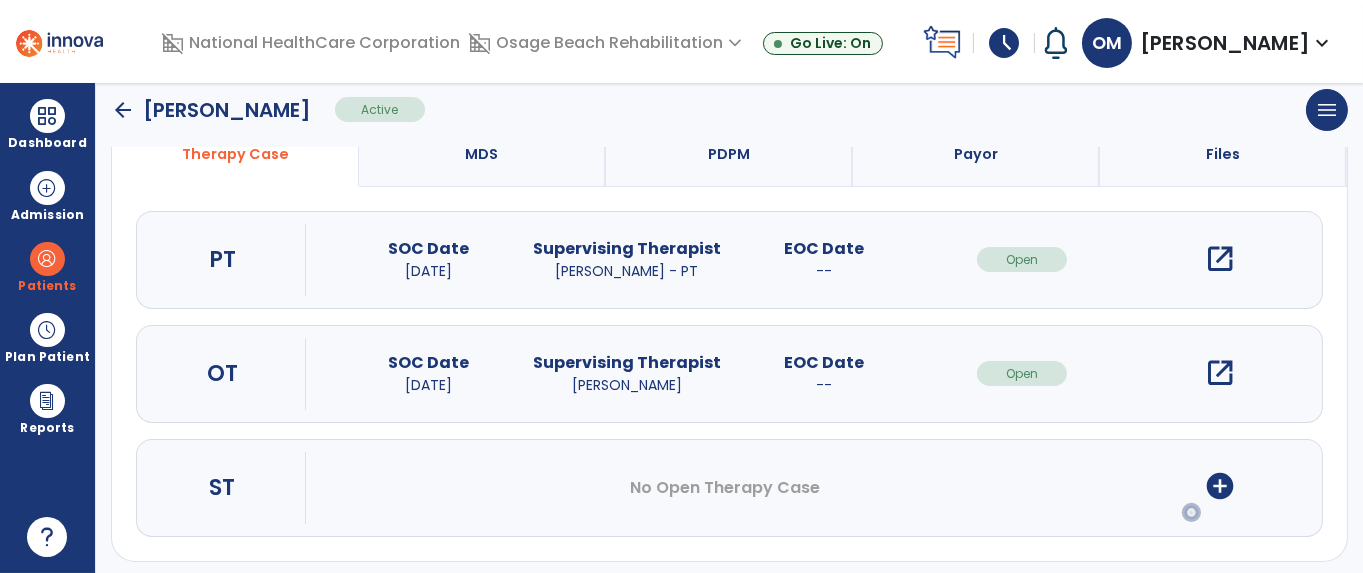 scroll, scrollTop: 183, scrollLeft: 0, axis: vertical 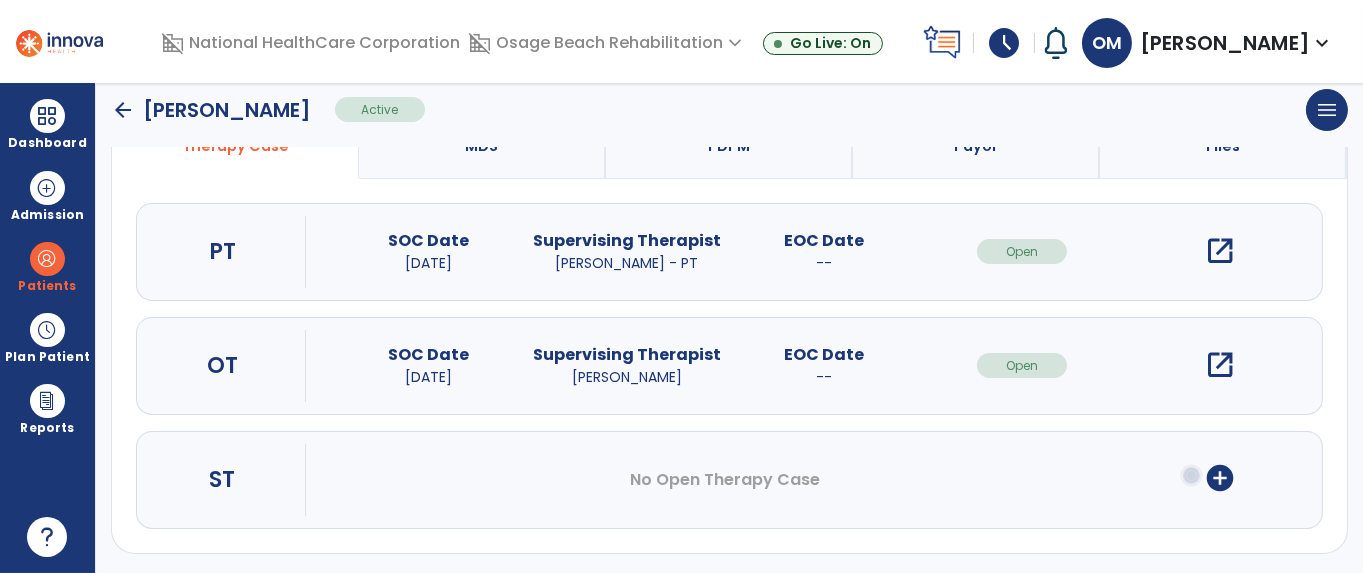 click on "open_in_new" at bounding box center [1220, 365] 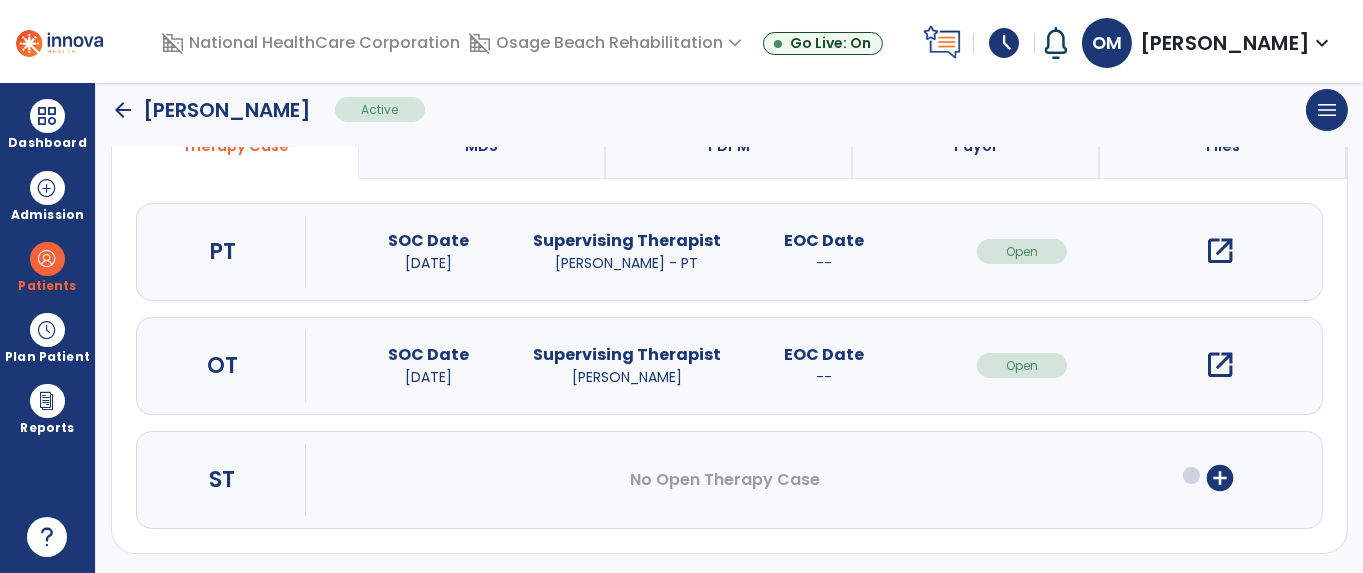scroll, scrollTop: 0, scrollLeft: 0, axis: both 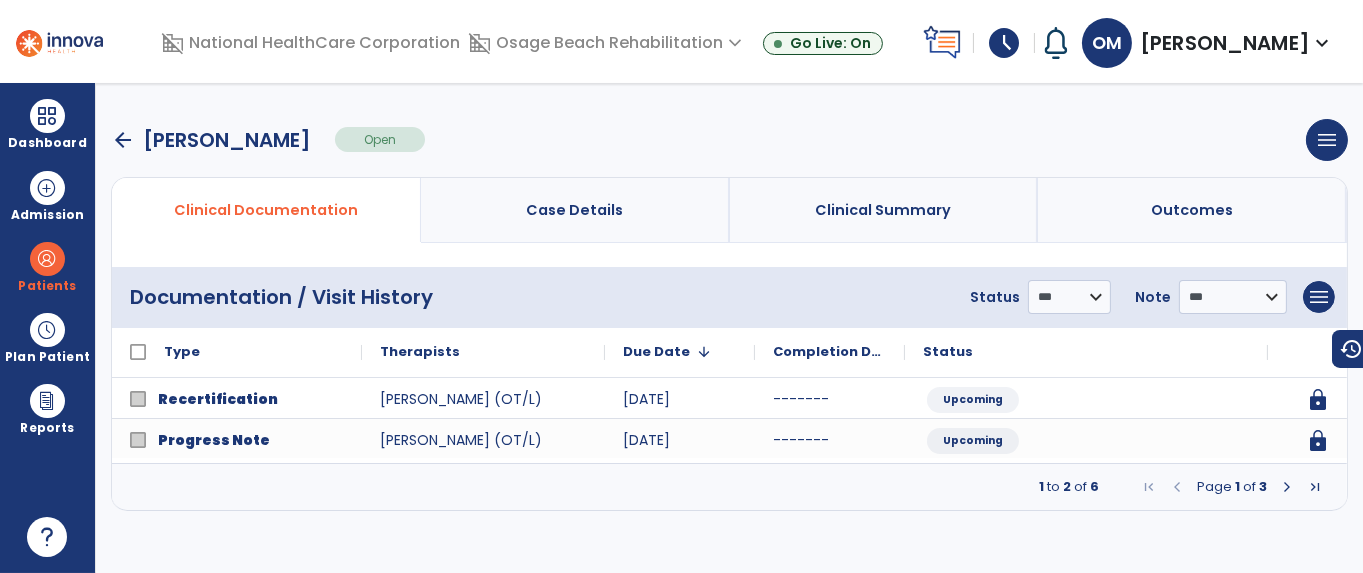 click at bounding box center [1287, 487] 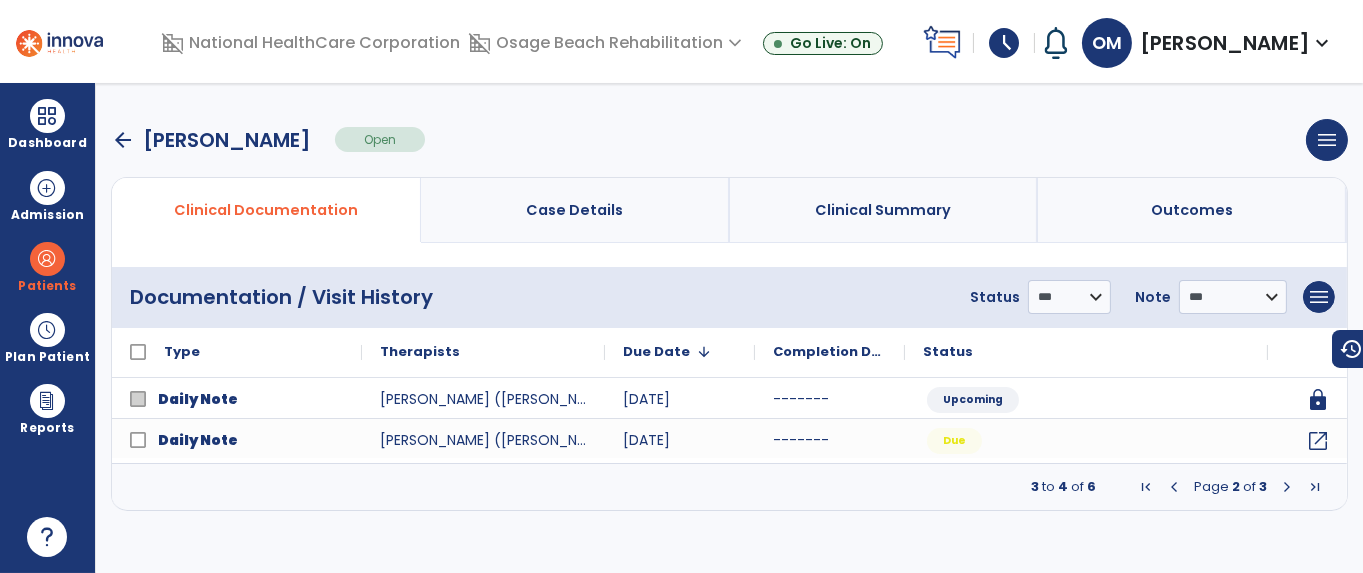 click at bounding box center (1287, 487) 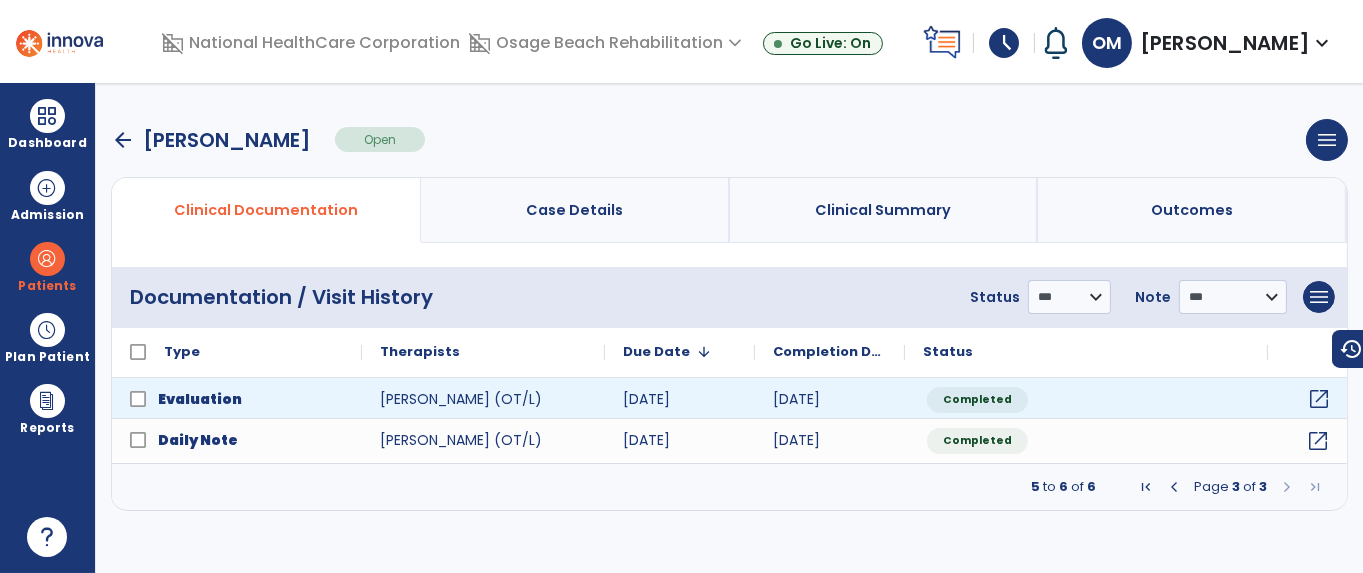 click on "open_in_new" 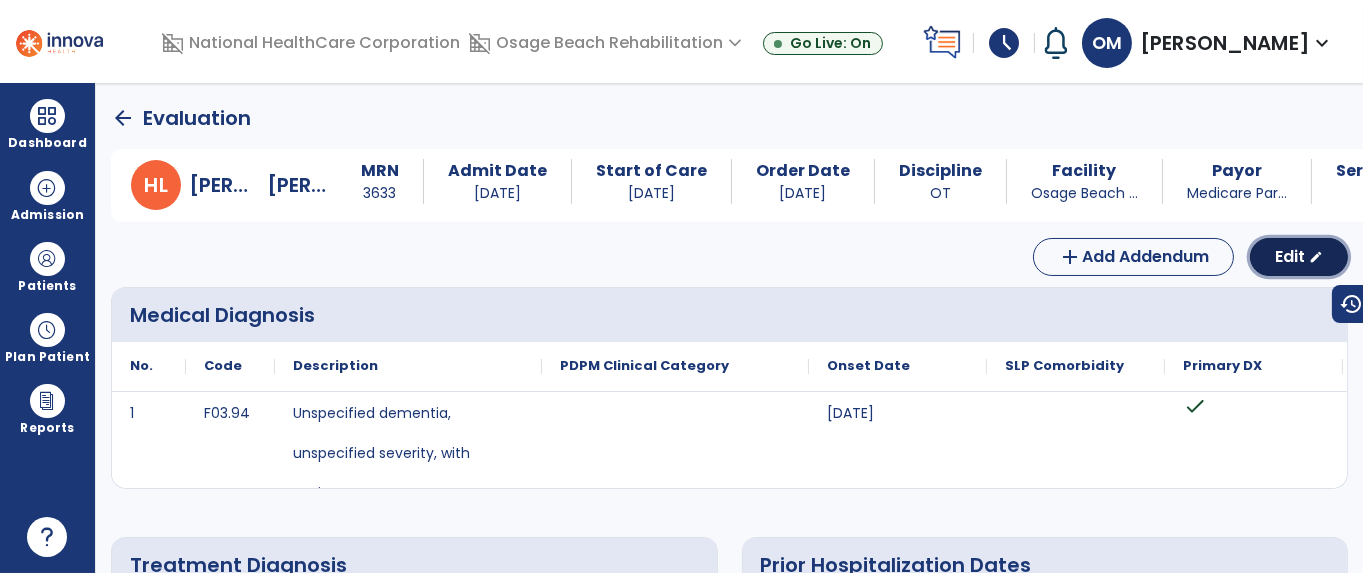 click on "Edit" 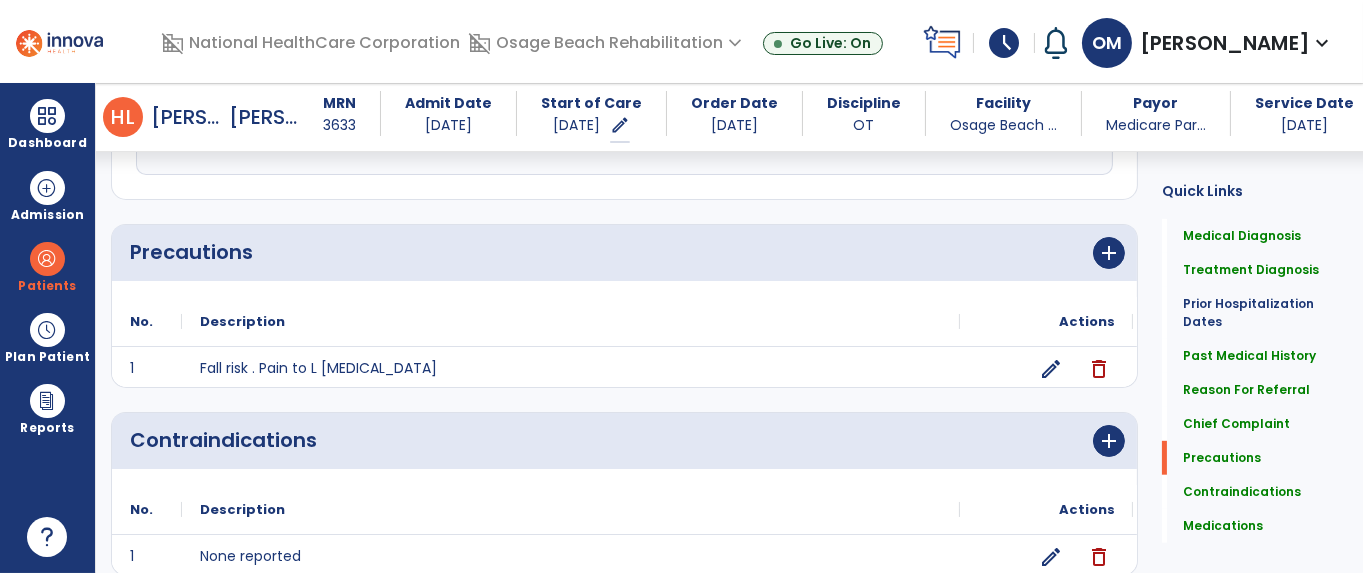 scroll, scrollTop: 1250, scrollLeft: 0, axis: vertical 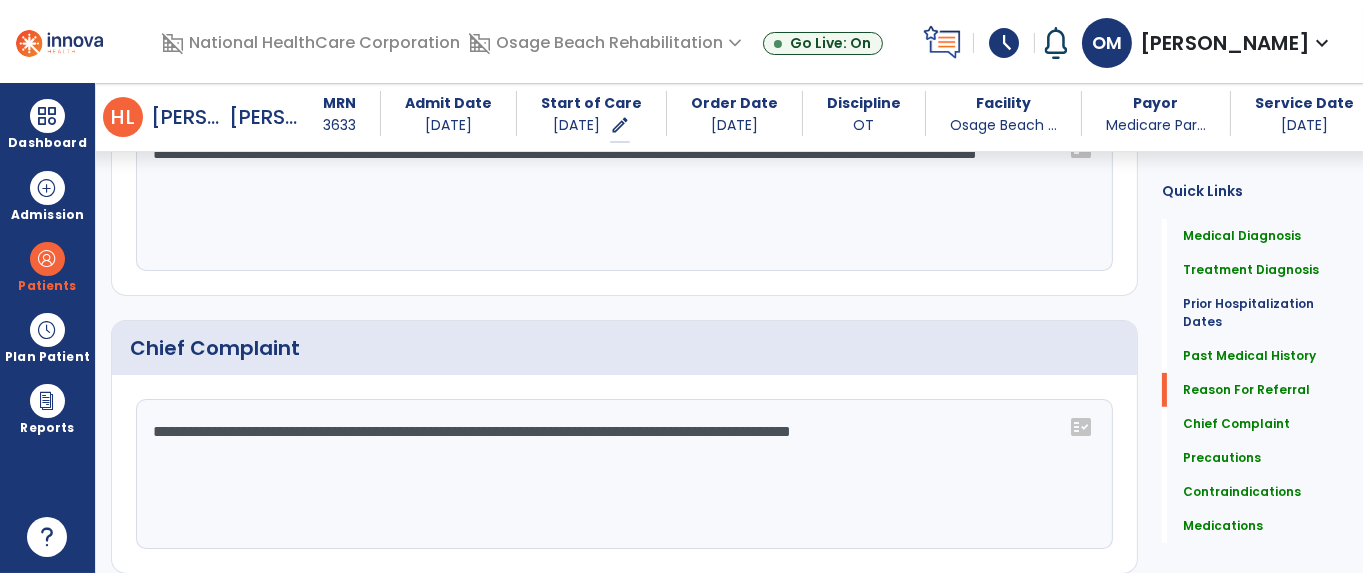 click on "**********" 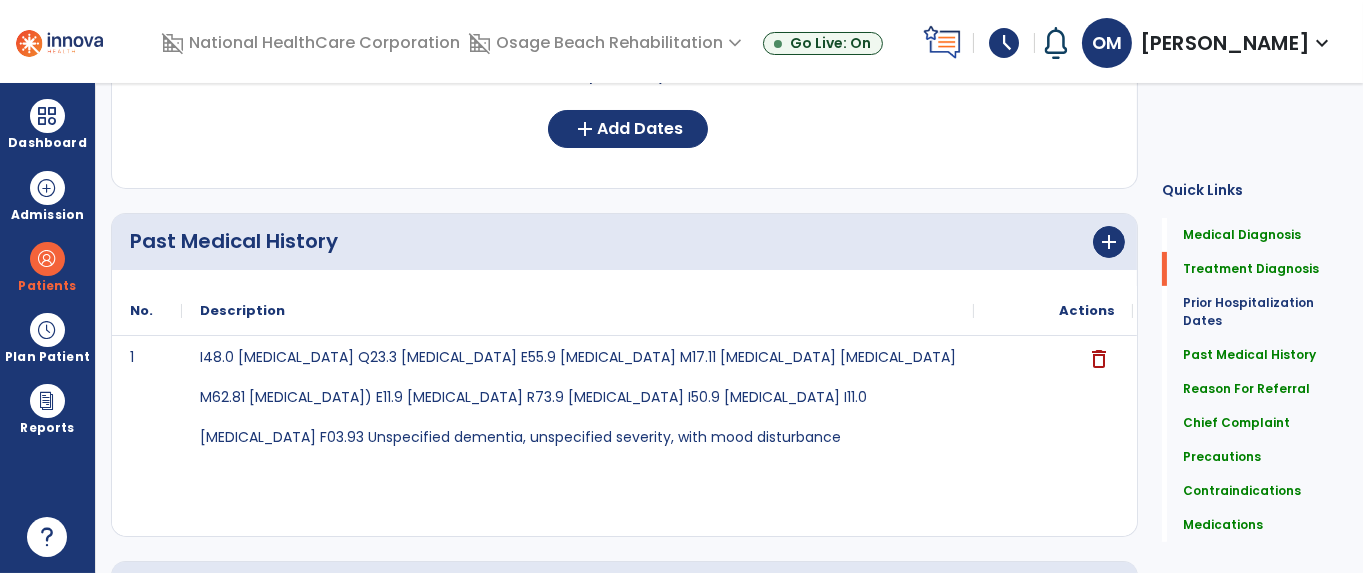 scroll, scrollTop: 0, scrollLeft: 0, axis: both 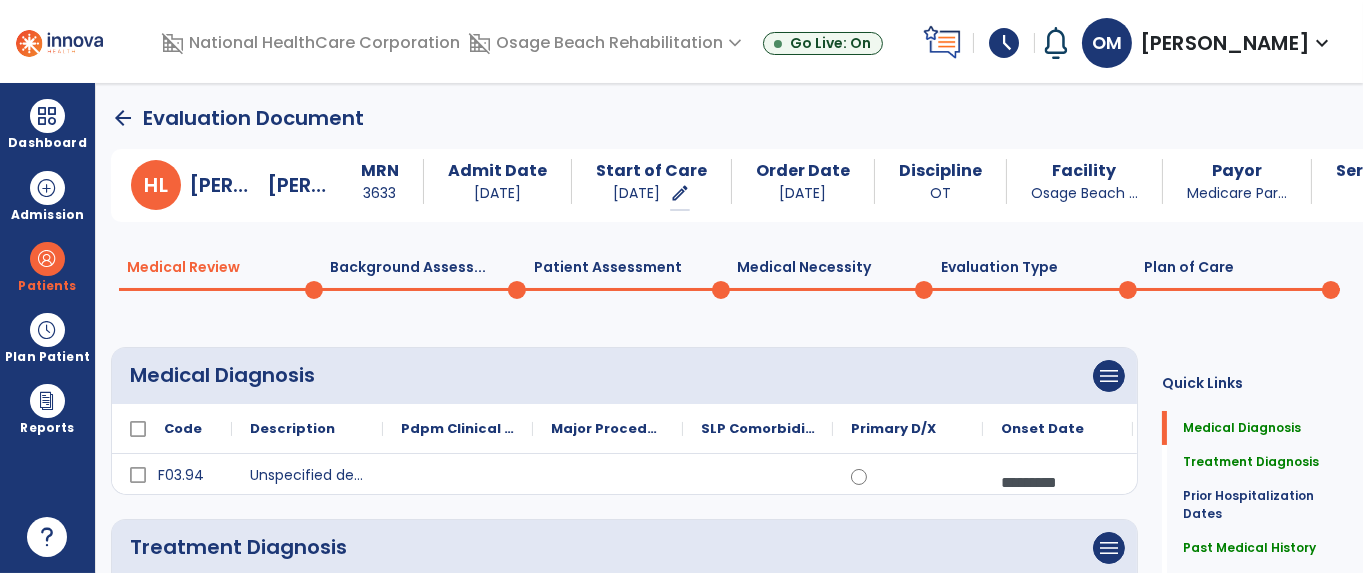 type on "**********" 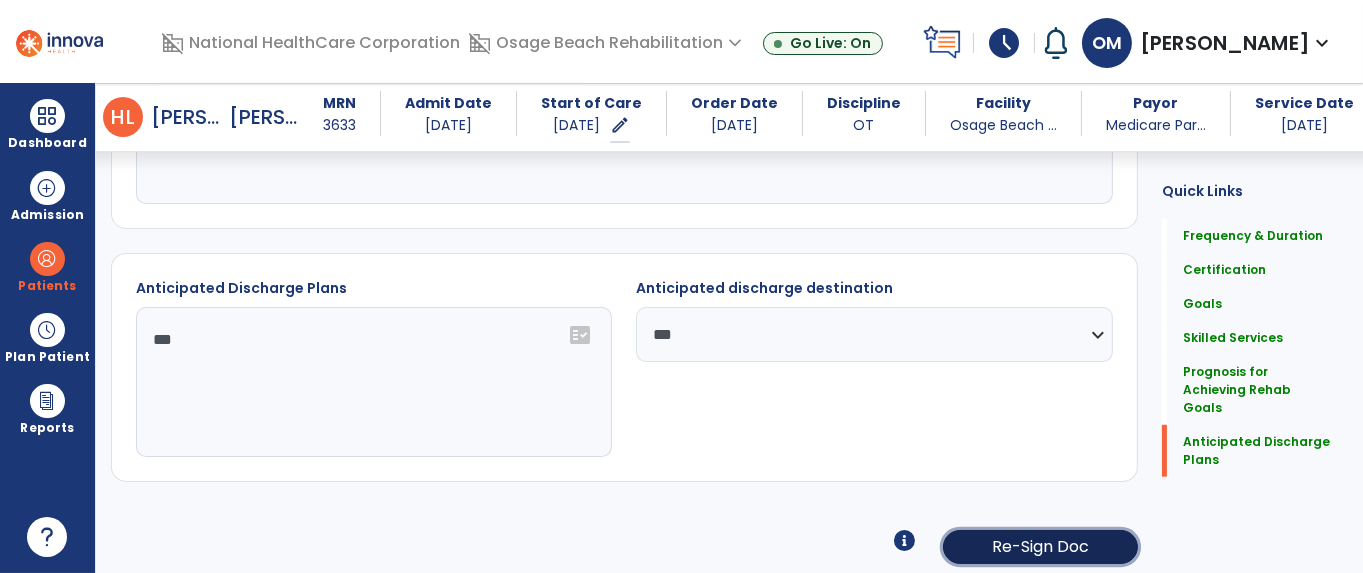 click on "Re-Sign Doc" 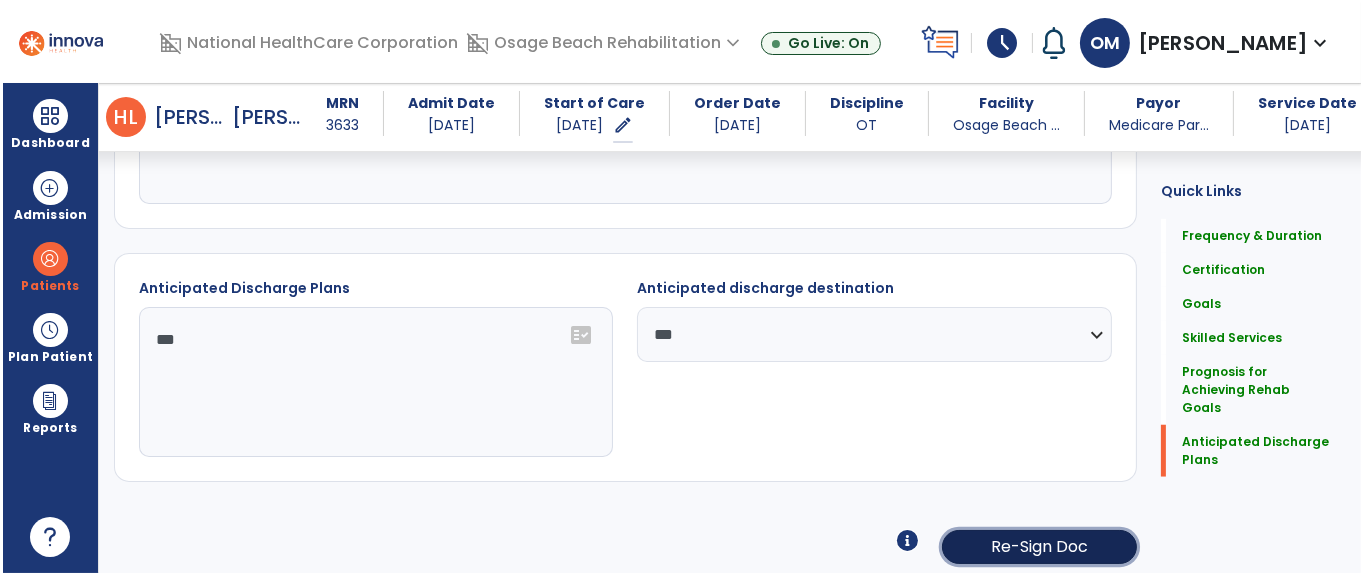 scroll, scrollTop: 1980, scrollLeft: 0, axis: vertical 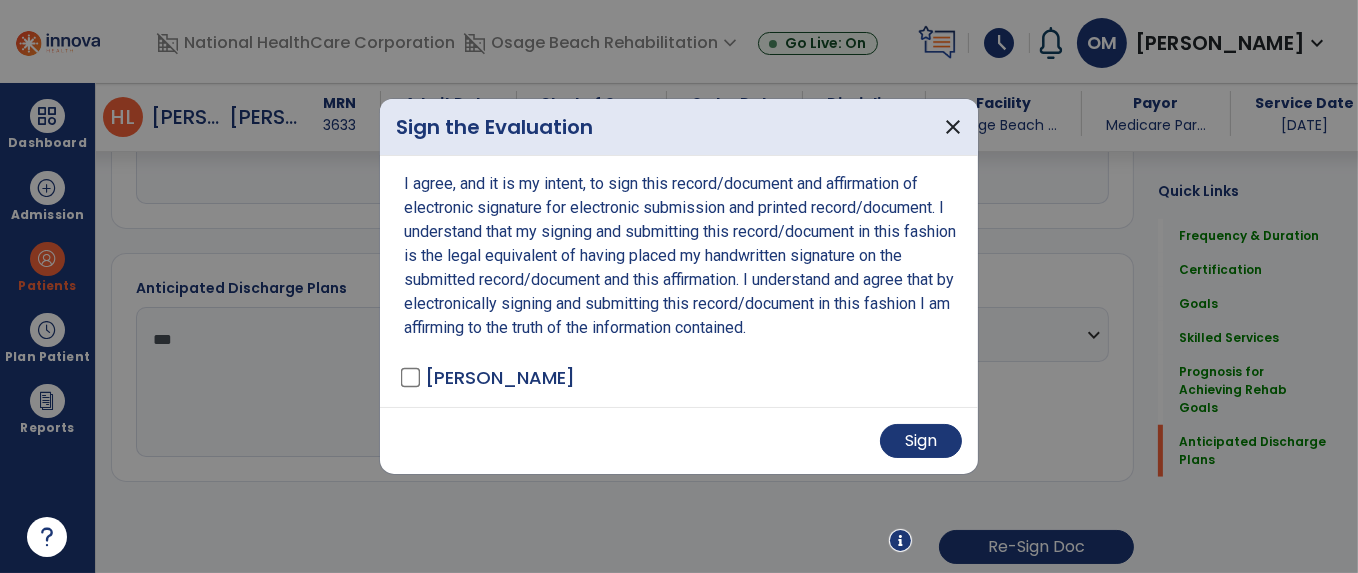 drag, startPoint x: 530, startPoint y: 445, endPoint x: 765, endPoint y: 449, distance: 235.03404 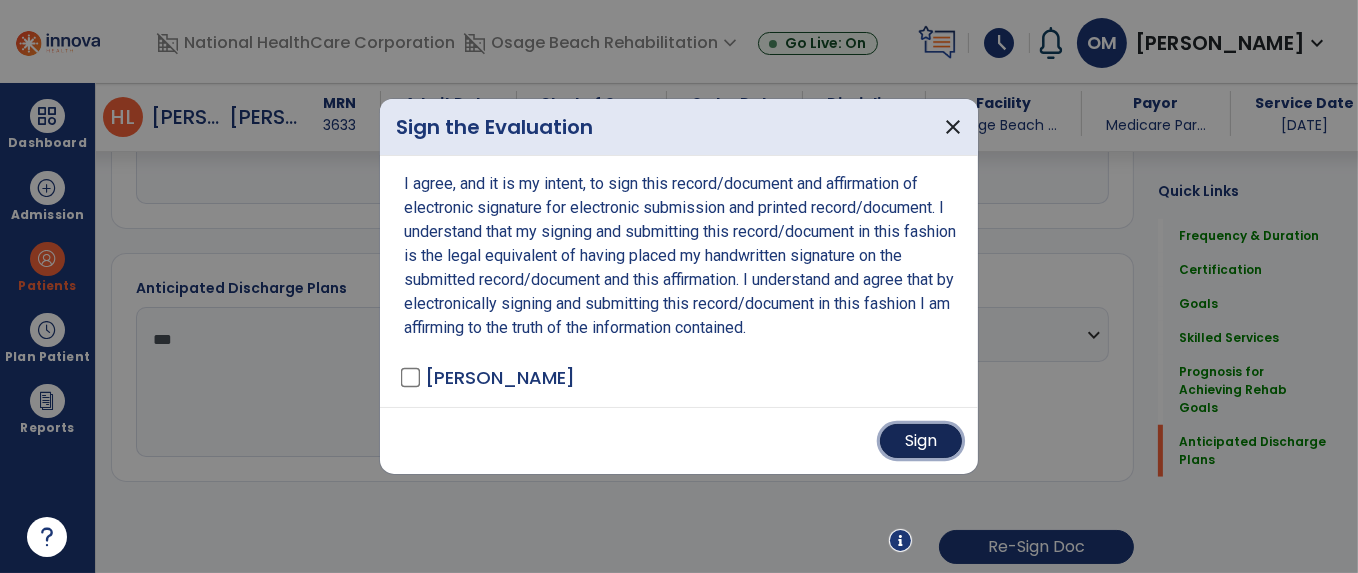click on "Sign" at bounding box center [921, 441] 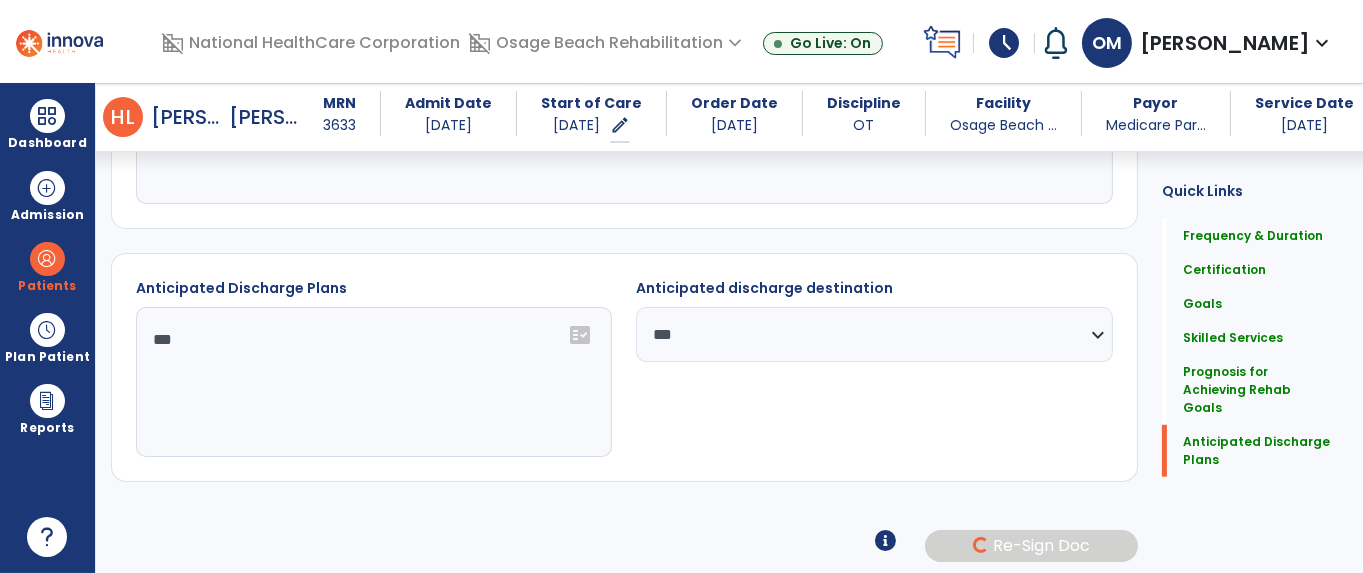 scroll, scrollTop: 1979, scrollLeft: 0, axis: vertical 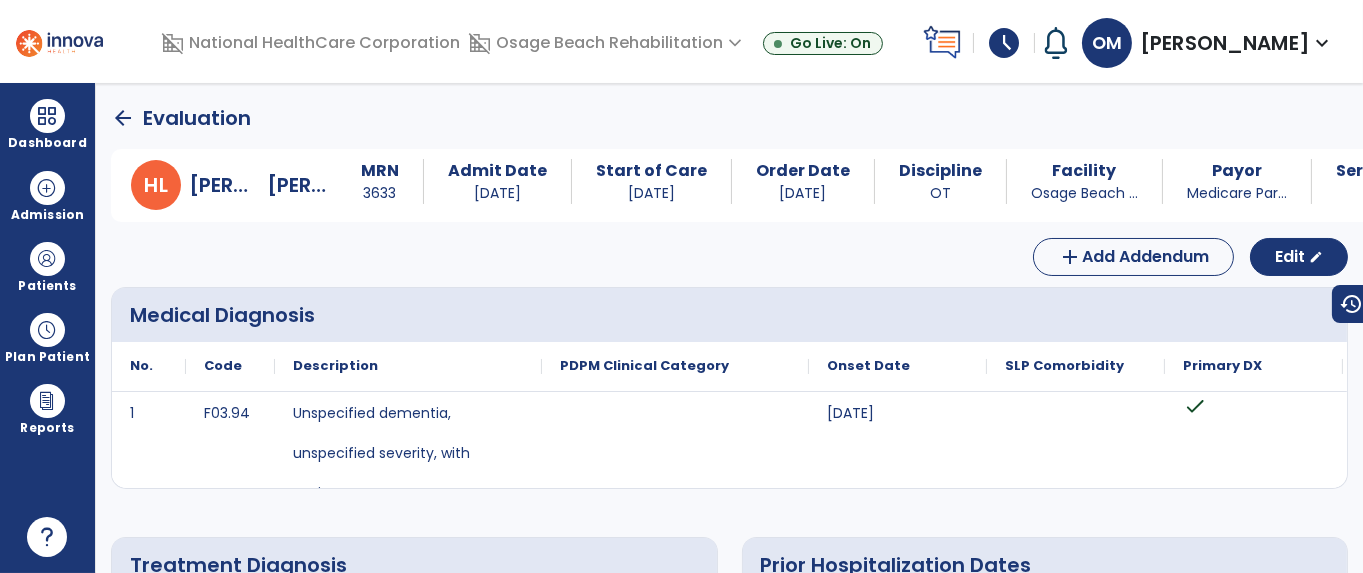 click at bounding box center [47, 116] 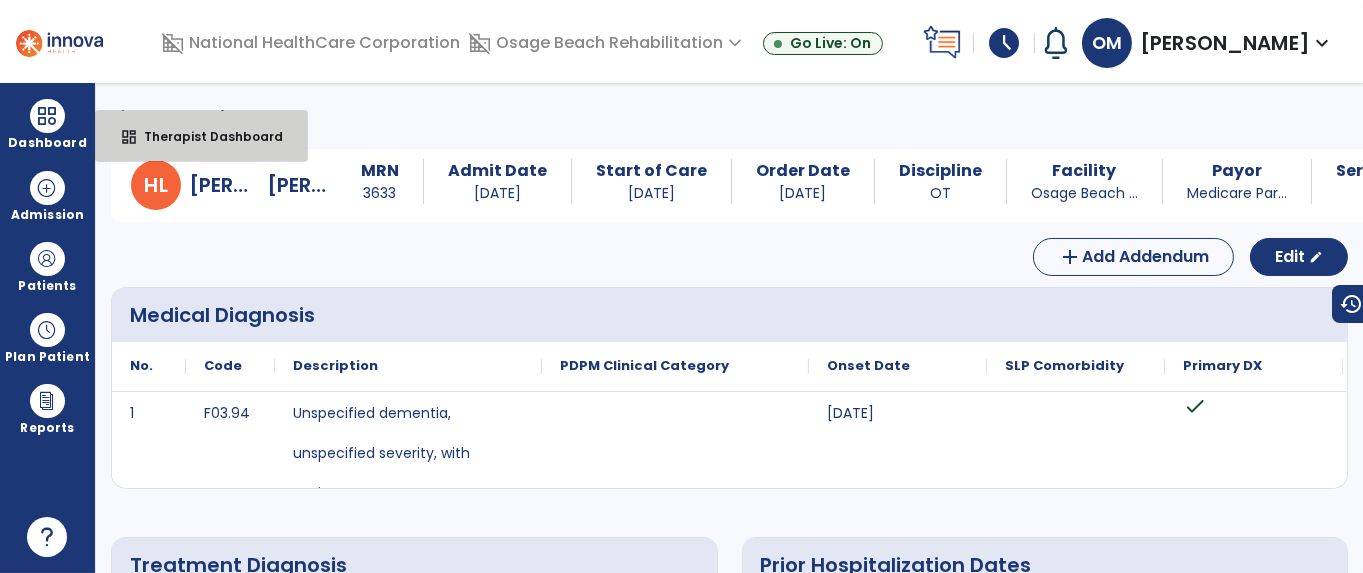click on "Therapist Dashboard" at bounding box center (205, 136) 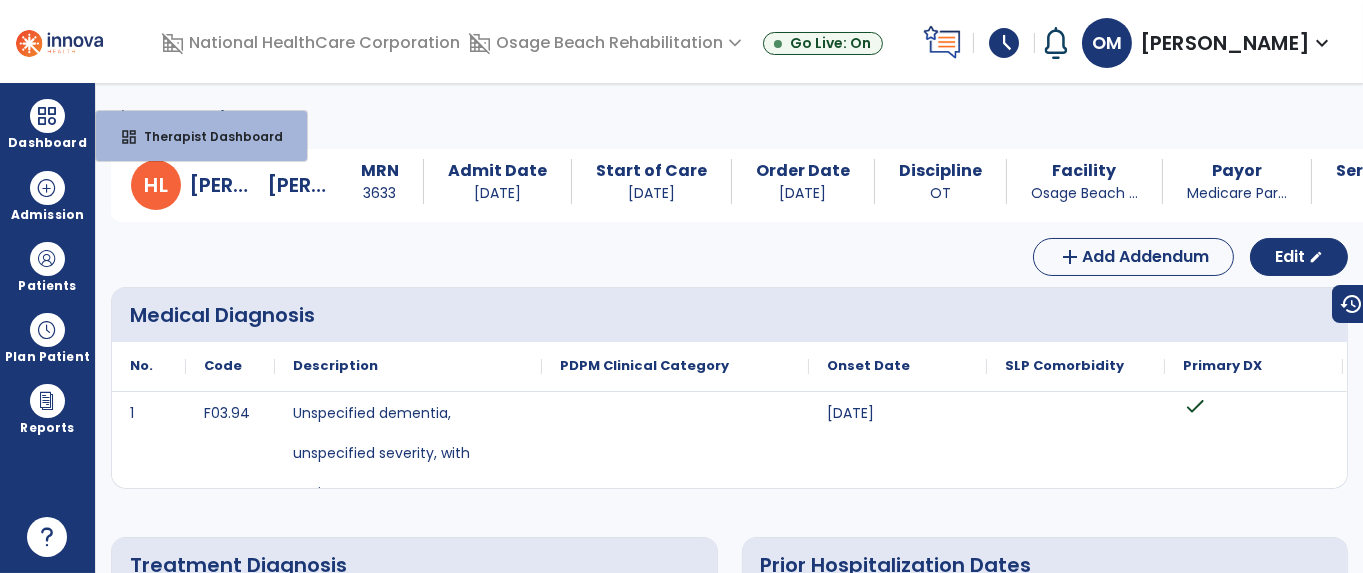 select on "****" 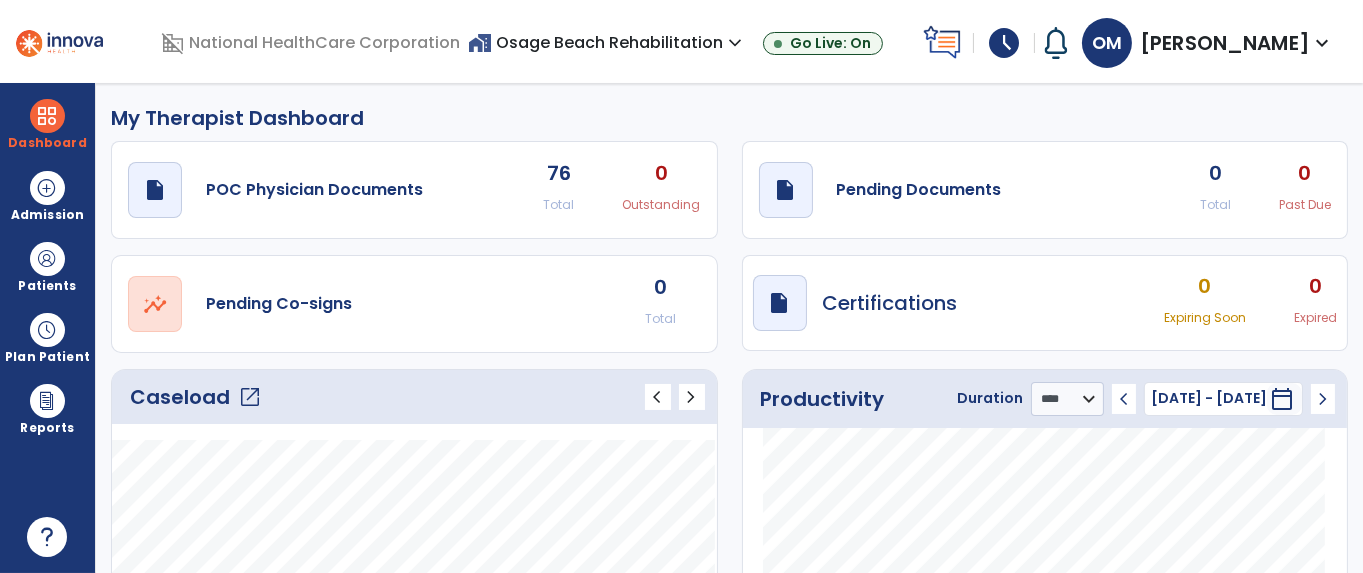 click on "expand_more" at bounding box center [735, 43] 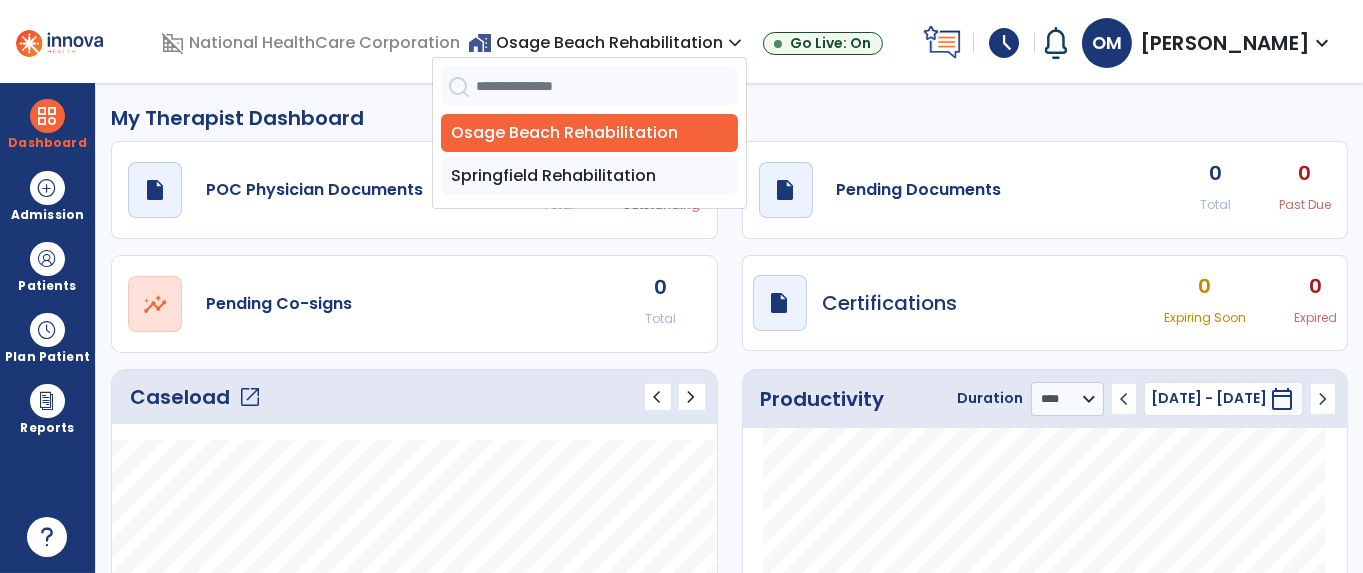 click on "Springfield Rehabilitation" at bounding box center [589, 176] 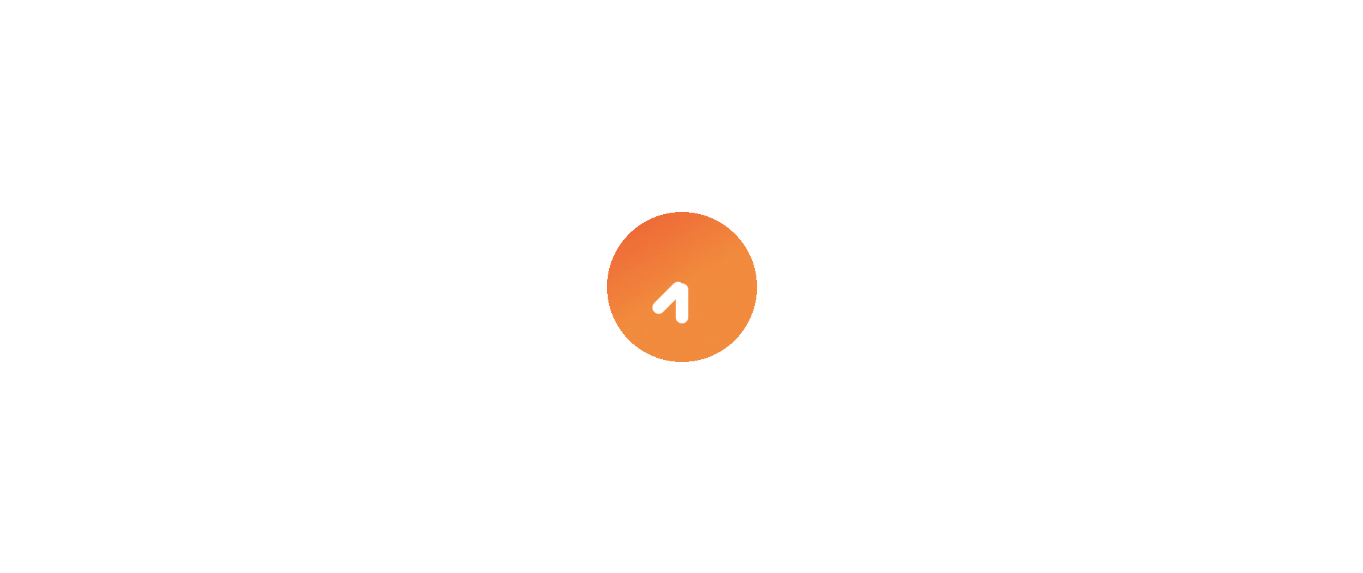scroll, scrollTop: 0, scrollLeft: 0, axis: both 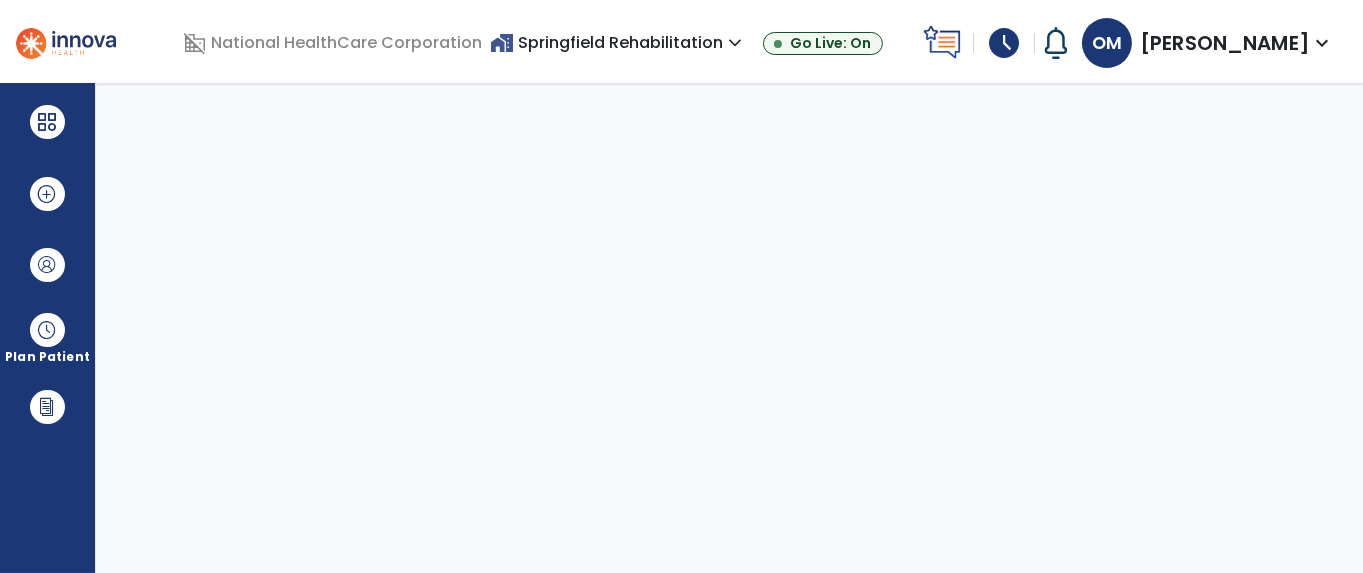select on "****" 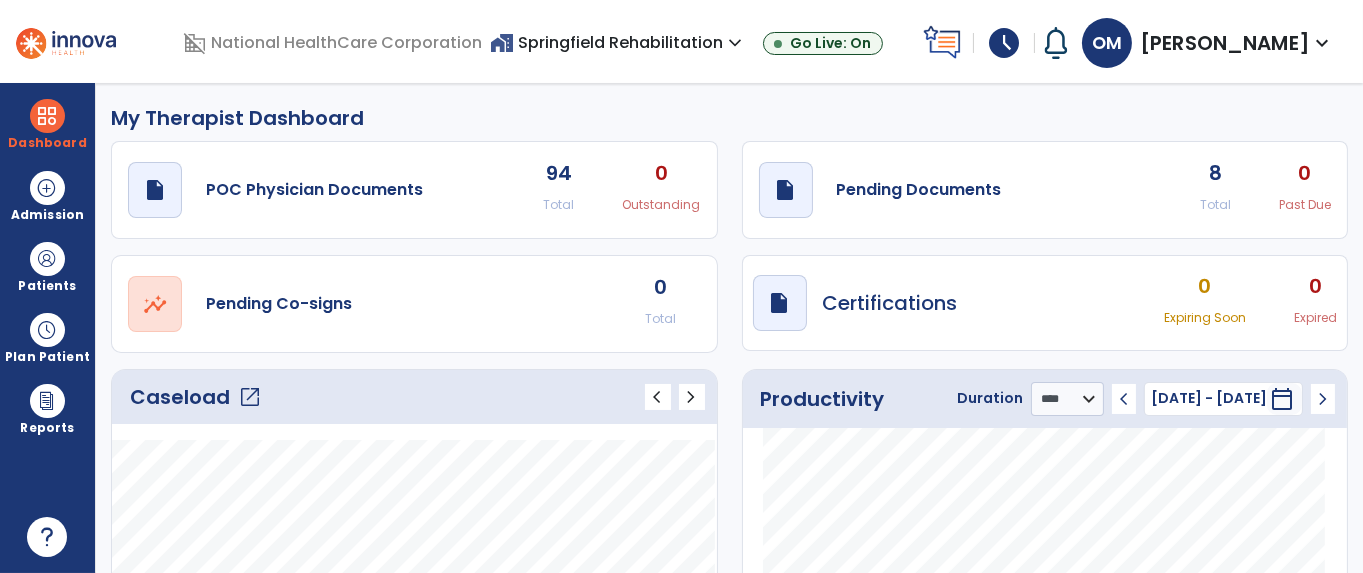 drag, startPoint x: 48, startPoint y: 333, endPoint x: 107, endPoint y: 323, distance: 59.841457 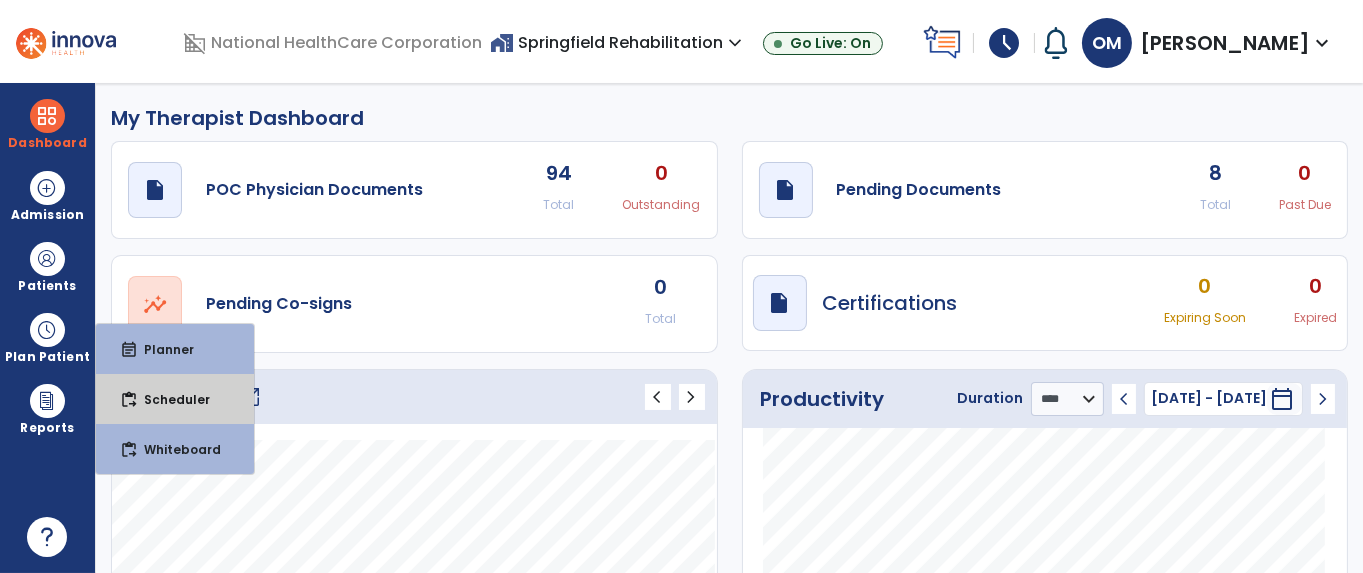 click on "Scheduler" at bounding box center (169, 399) 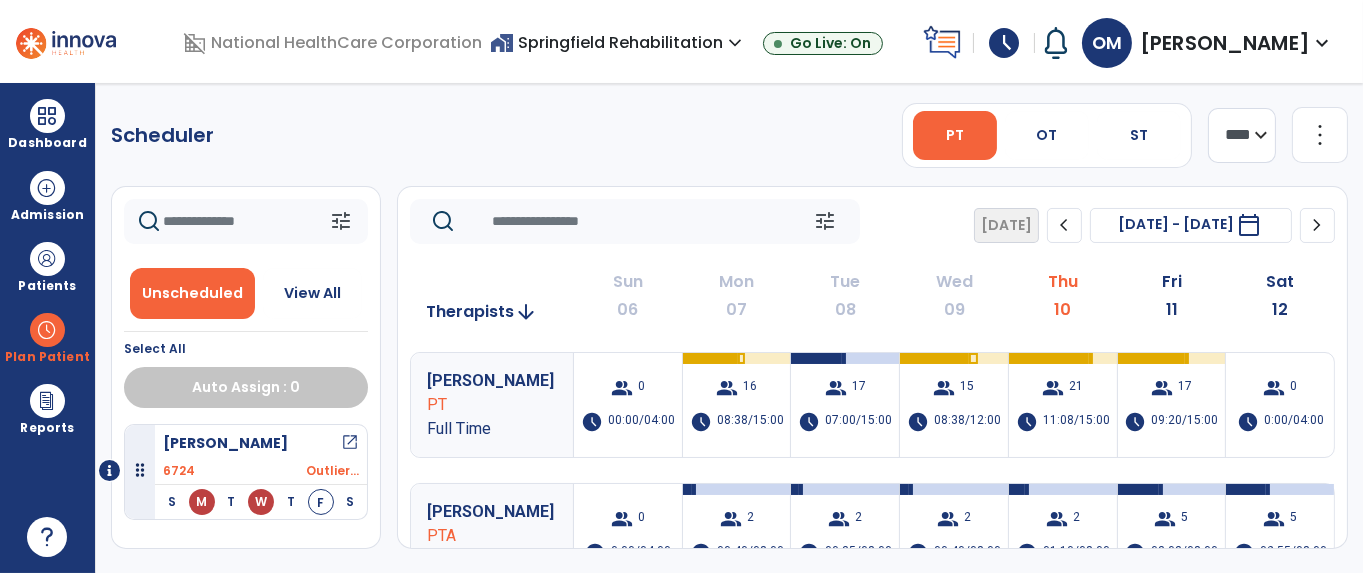 click on "OT" at bounding box center [1047, 135] 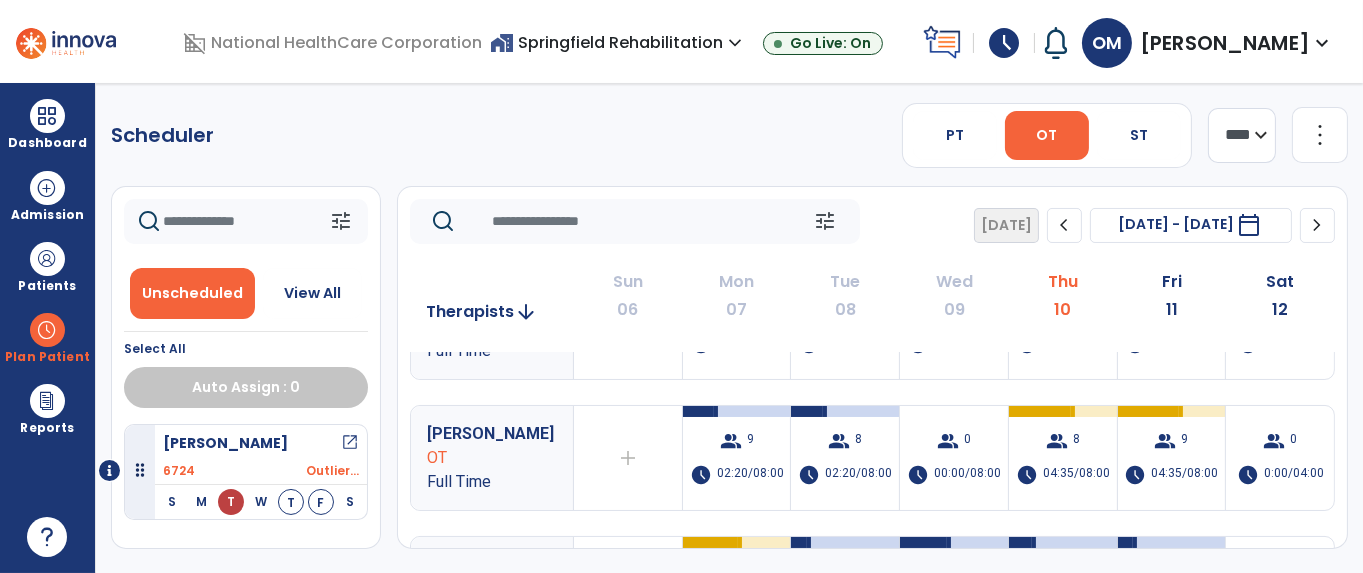 scroll, scrollTop: 44, scrollLeft: 0, axis: vertical 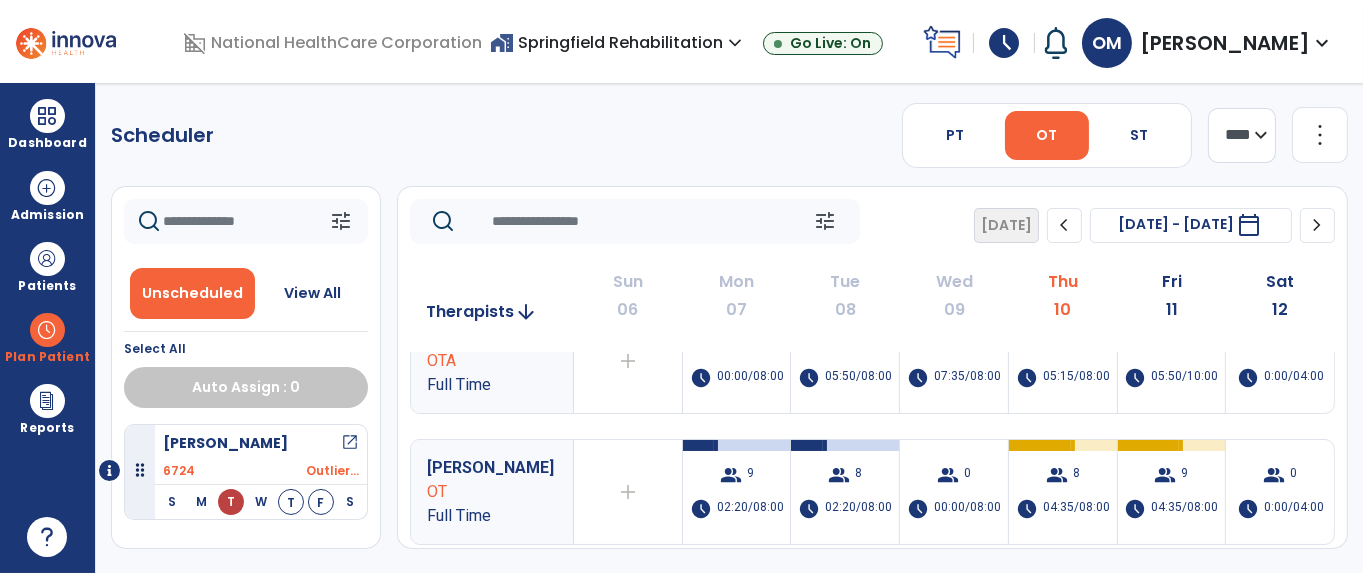click on "04:35/08:00" at bounding box center [1076, 509] 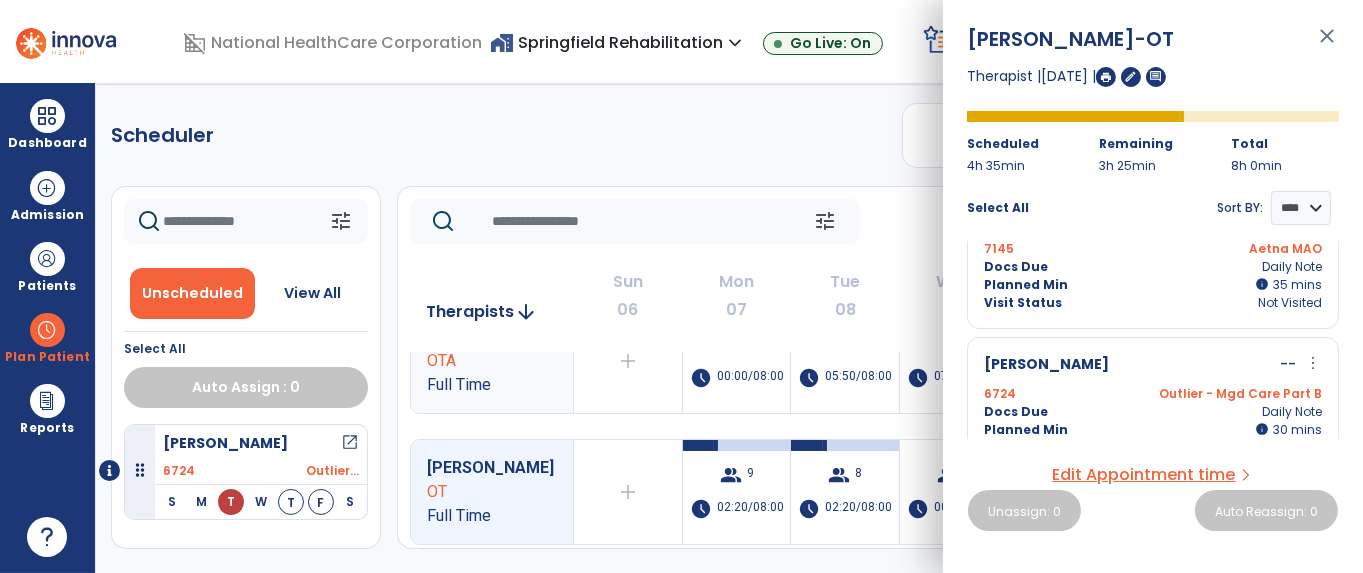 scroll, scrollTop: 956, scrollLeft: 0, axis: vertical 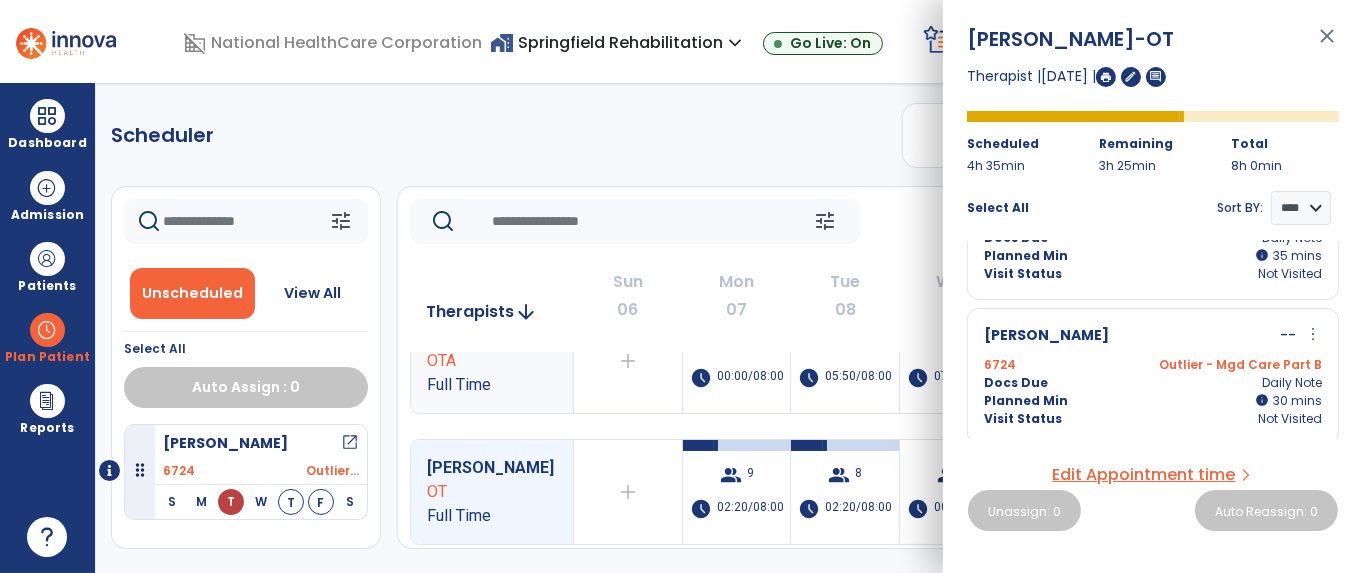 click on "Docs Due Daily Note" at bounding box center (1153, 383) 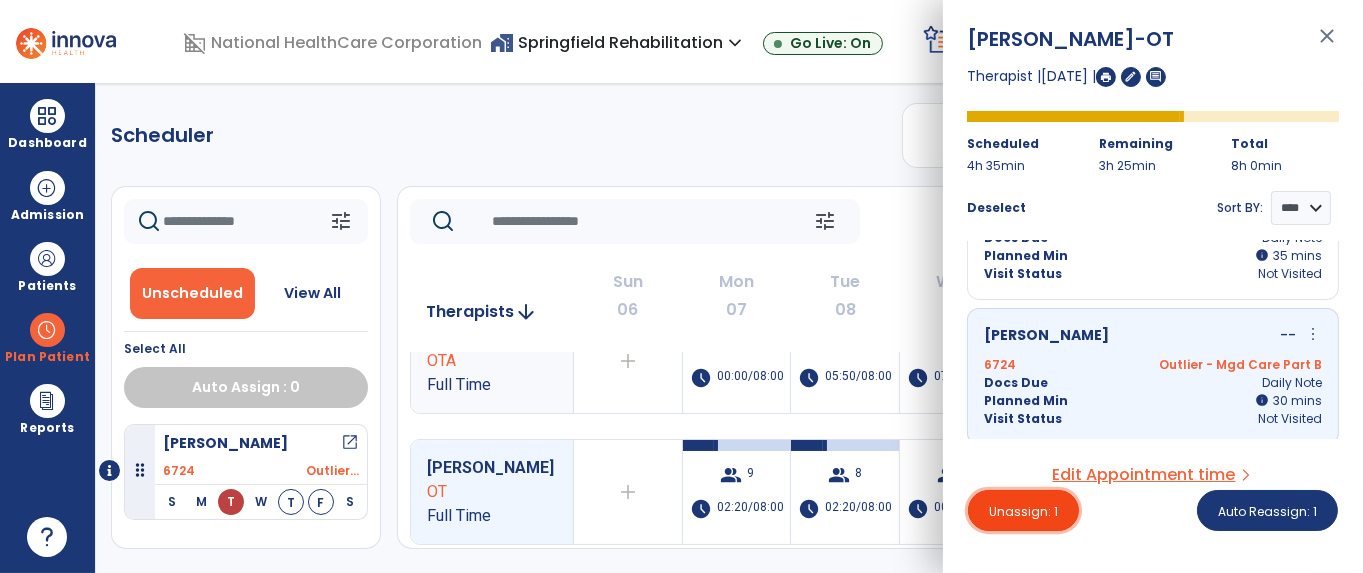 click on "Unassign: 1" at bounding box center [1023, 511] 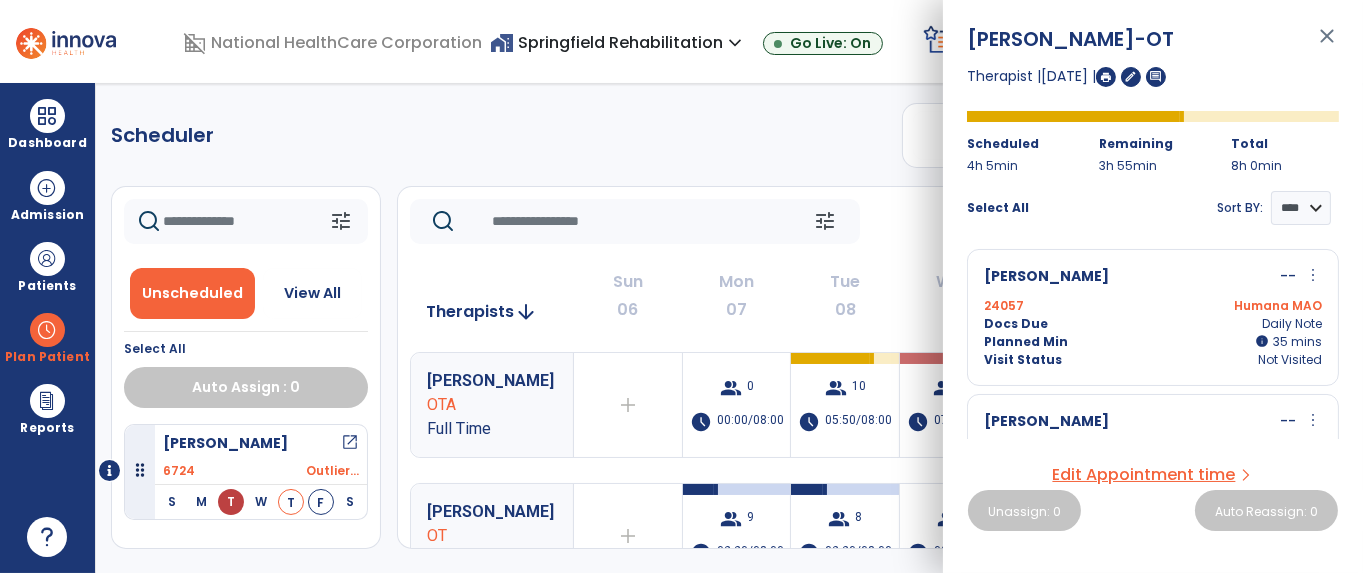 click on "Plan Patient" at bounding box center (47, 337) 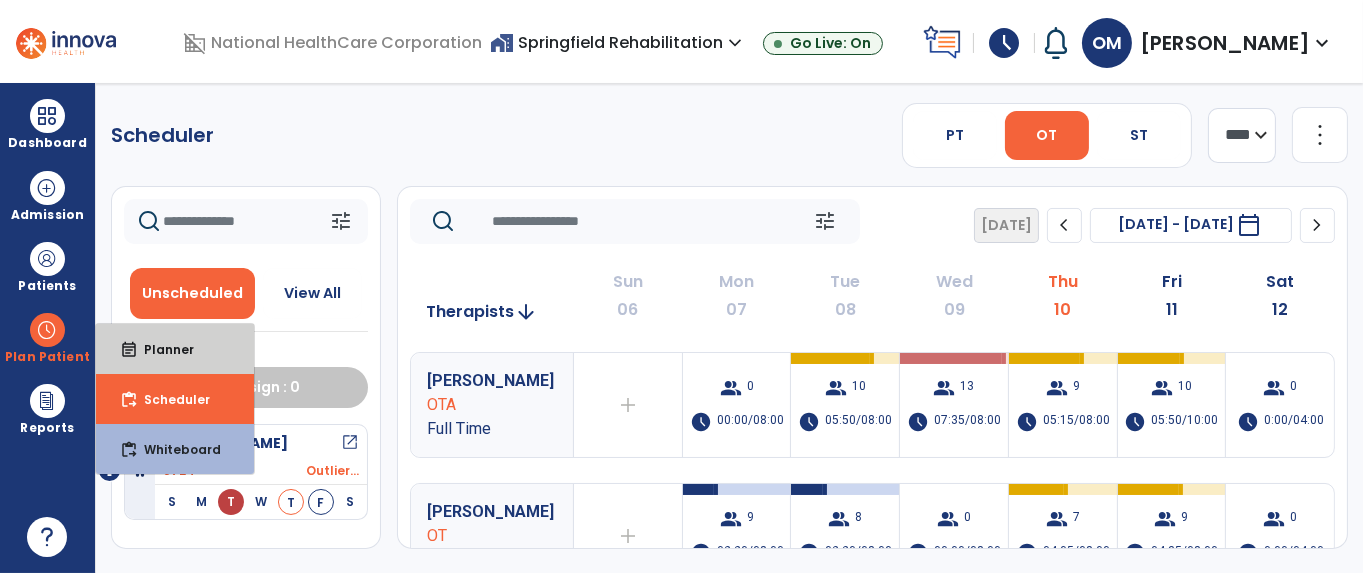 click on "Planner" at bounding box center [161, 349] 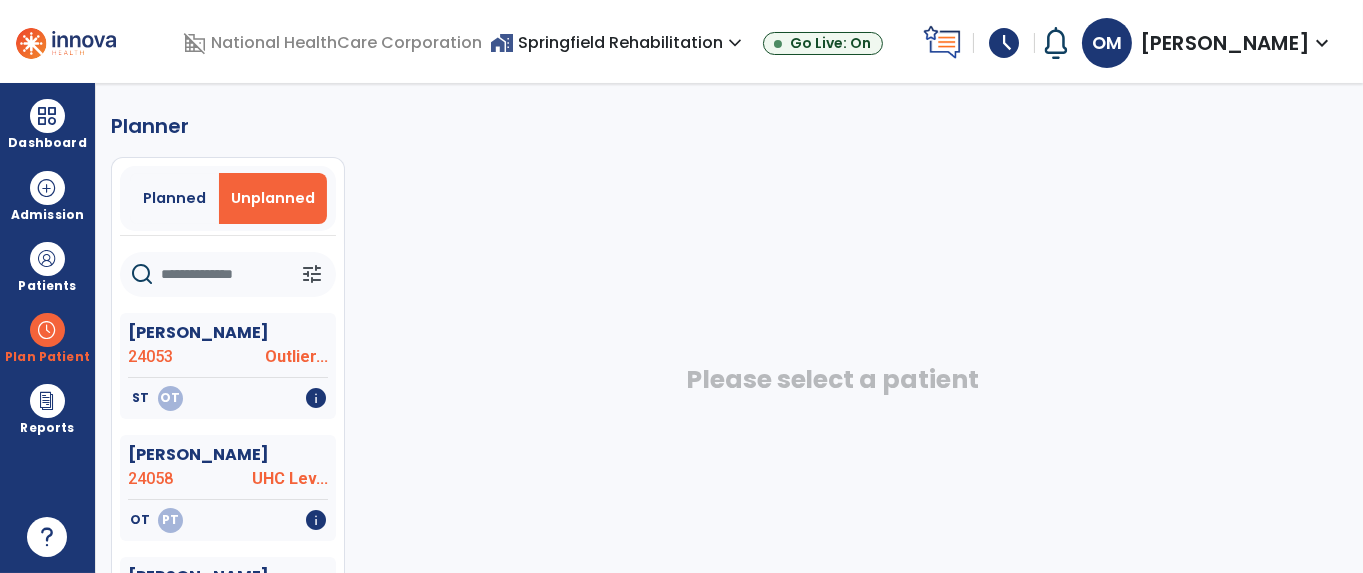 click on "Unplanned" at bounding box center [273, 198] 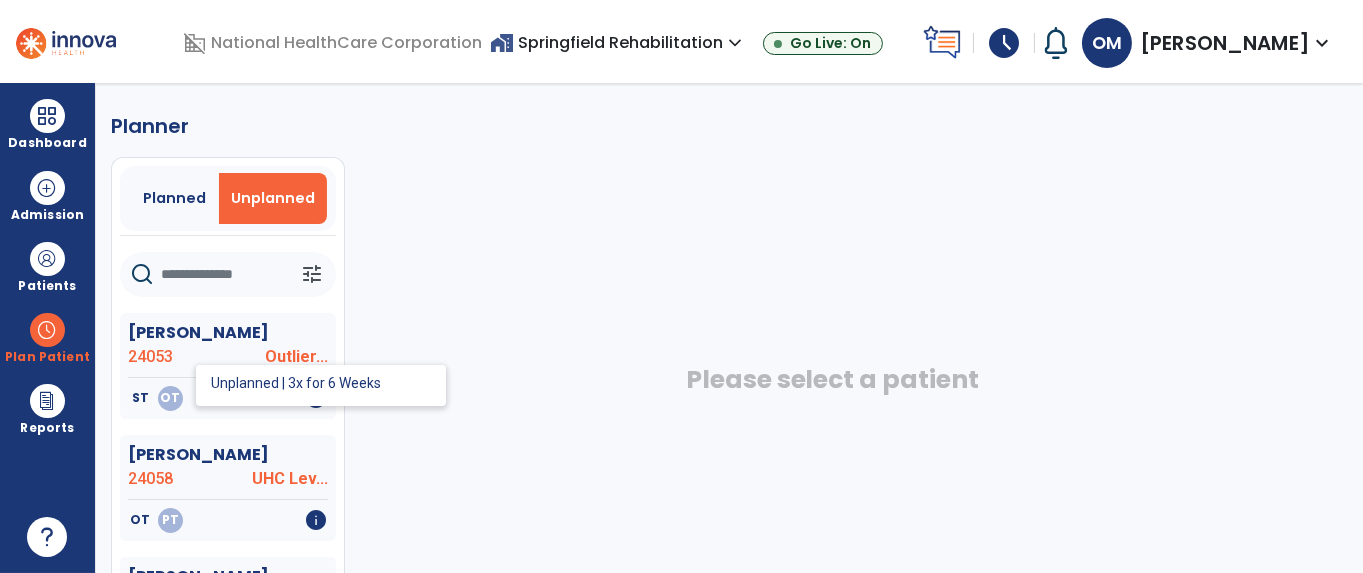 click on "OT" 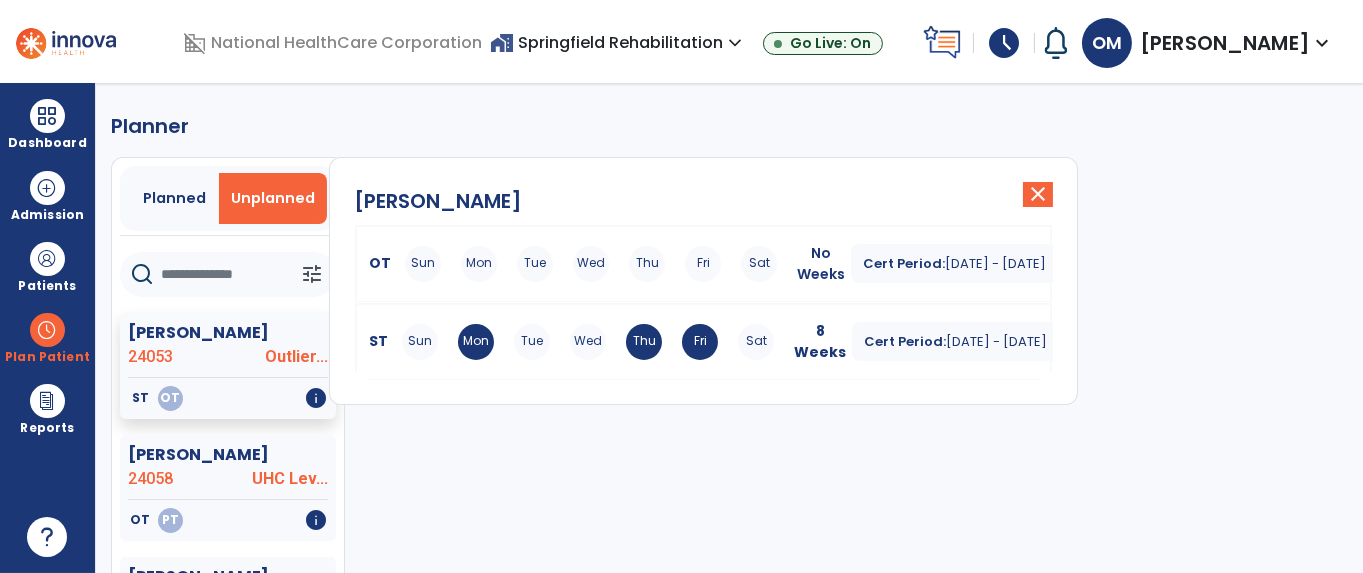 click on "Thu" at bounding box center (647, 264) 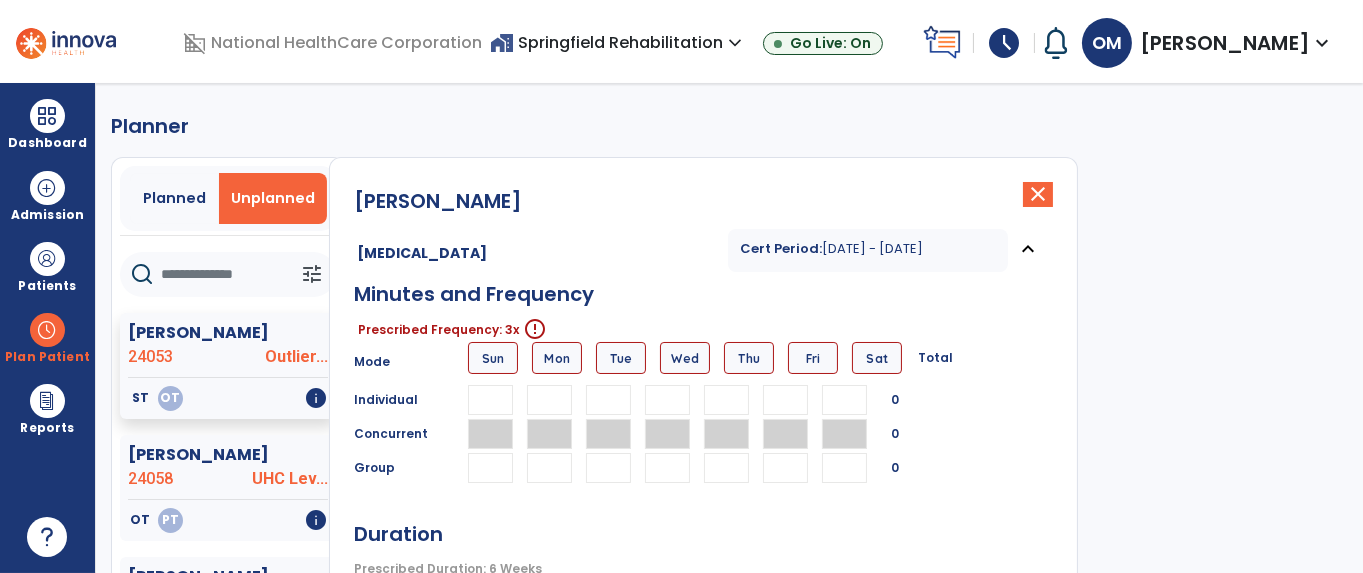 click at bounding box center [726, 400] 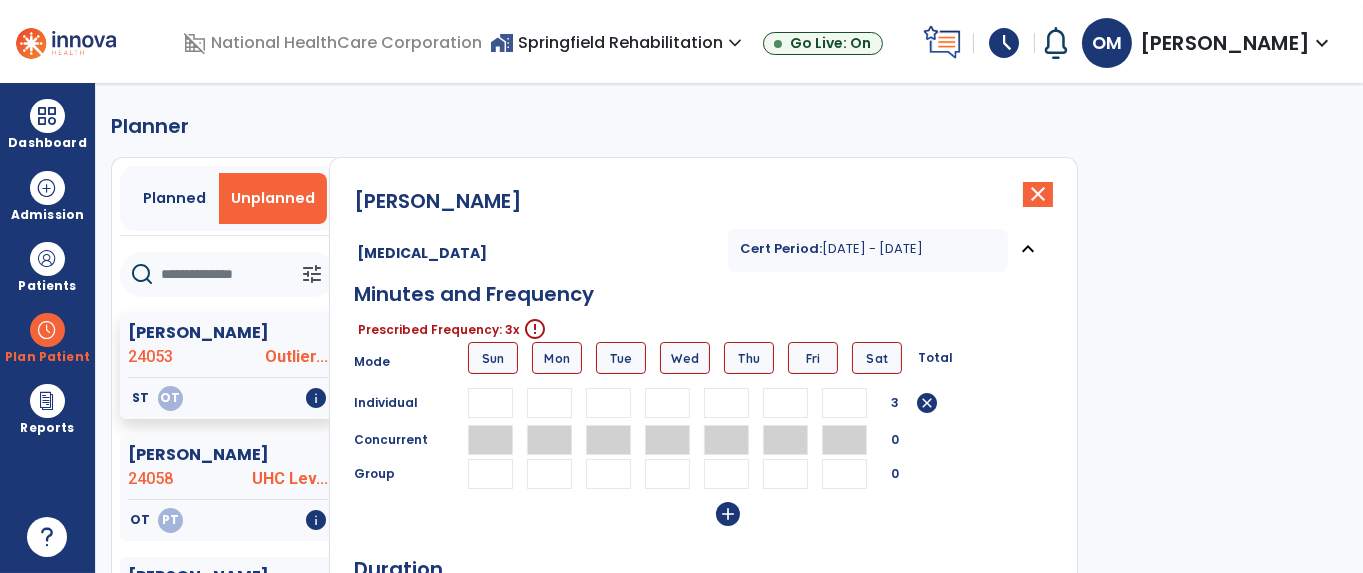 type on "**" 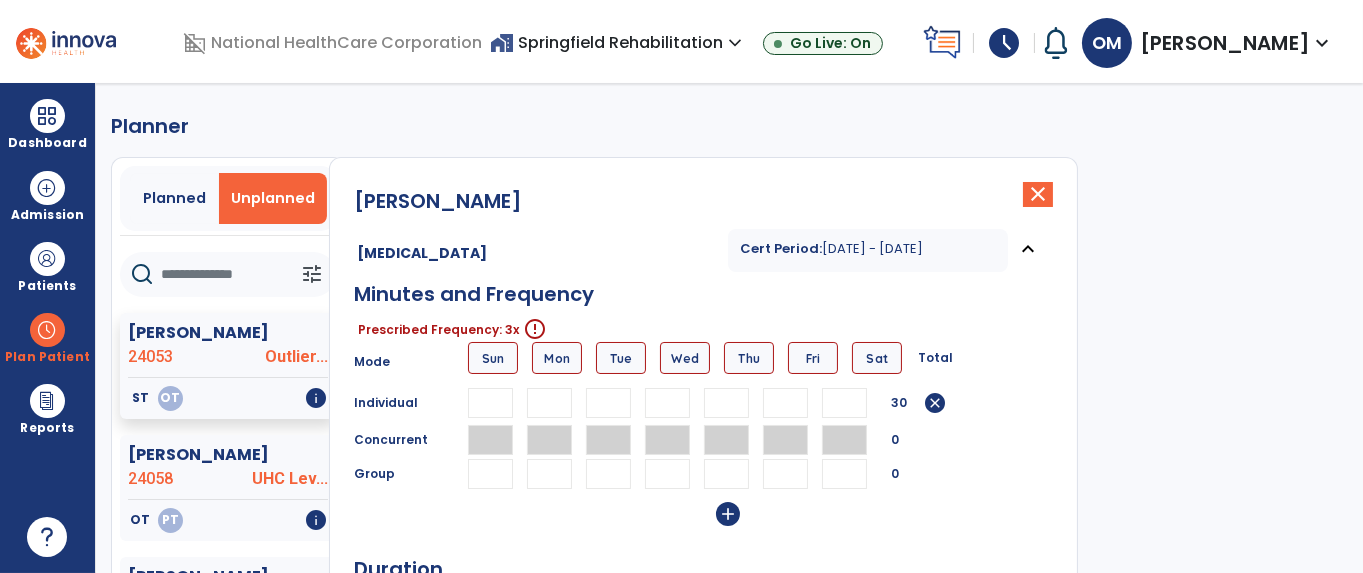 drag, startPoint x: 739, startPoint y: 401, endPoint x: 672, endPoint y: 409, distance: 67.47592 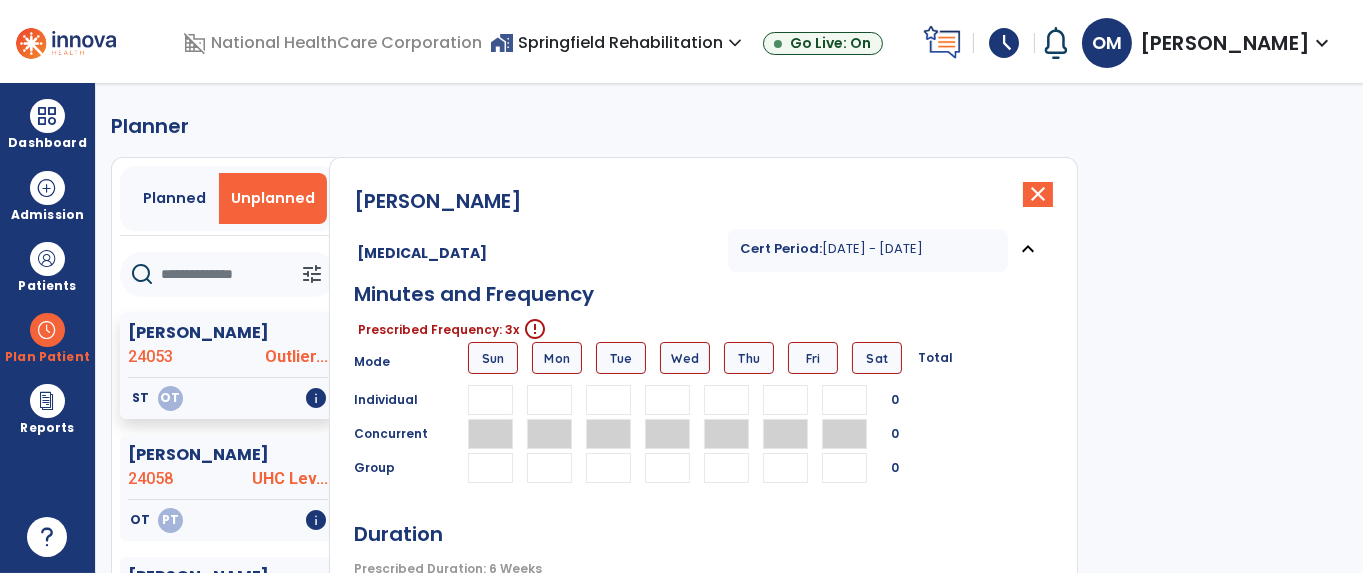 type 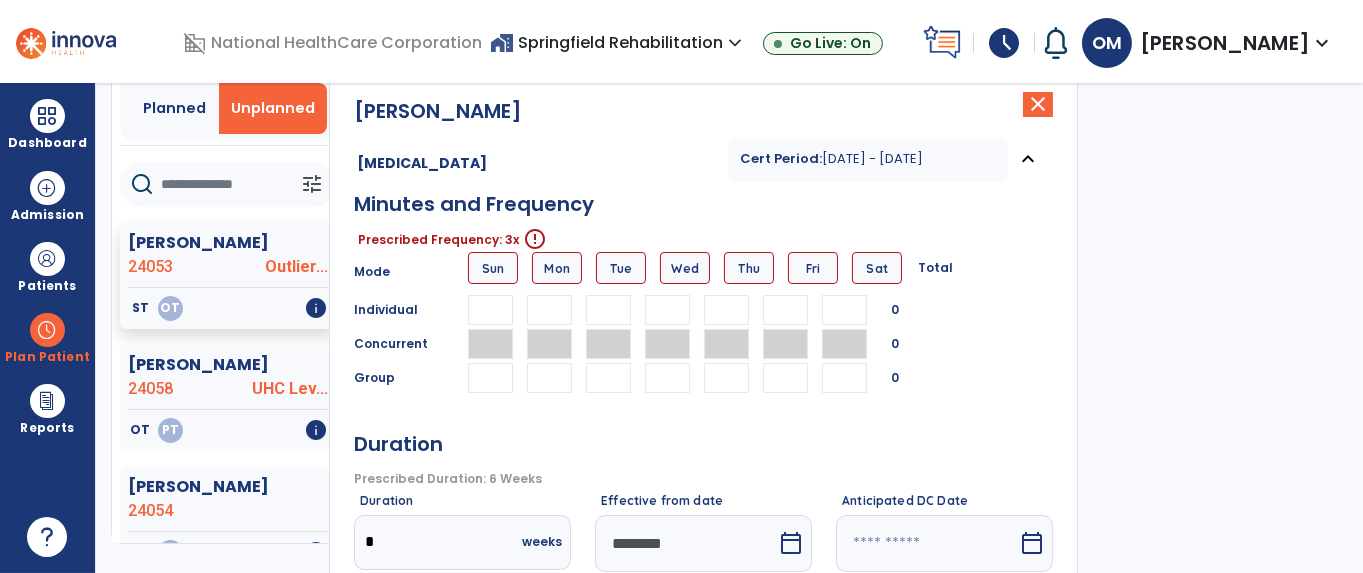 scroll, scrollTop: 124, scrollLeft: 0, axis: vertical 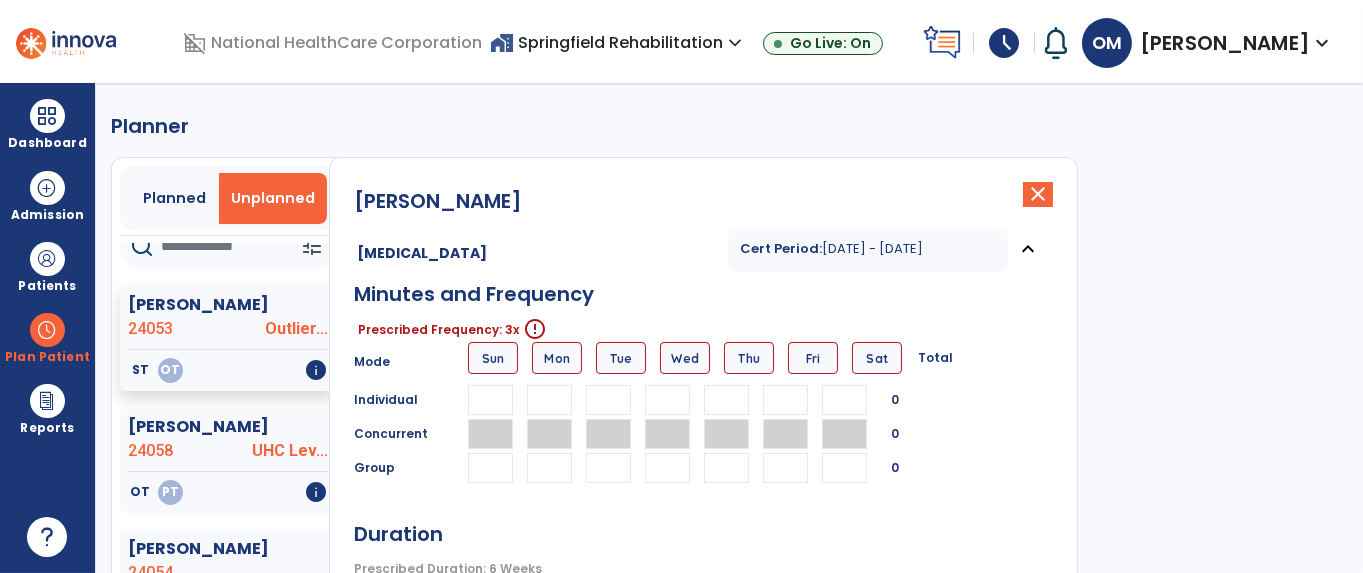 click on "Planned" at bounding box center [174, 198] 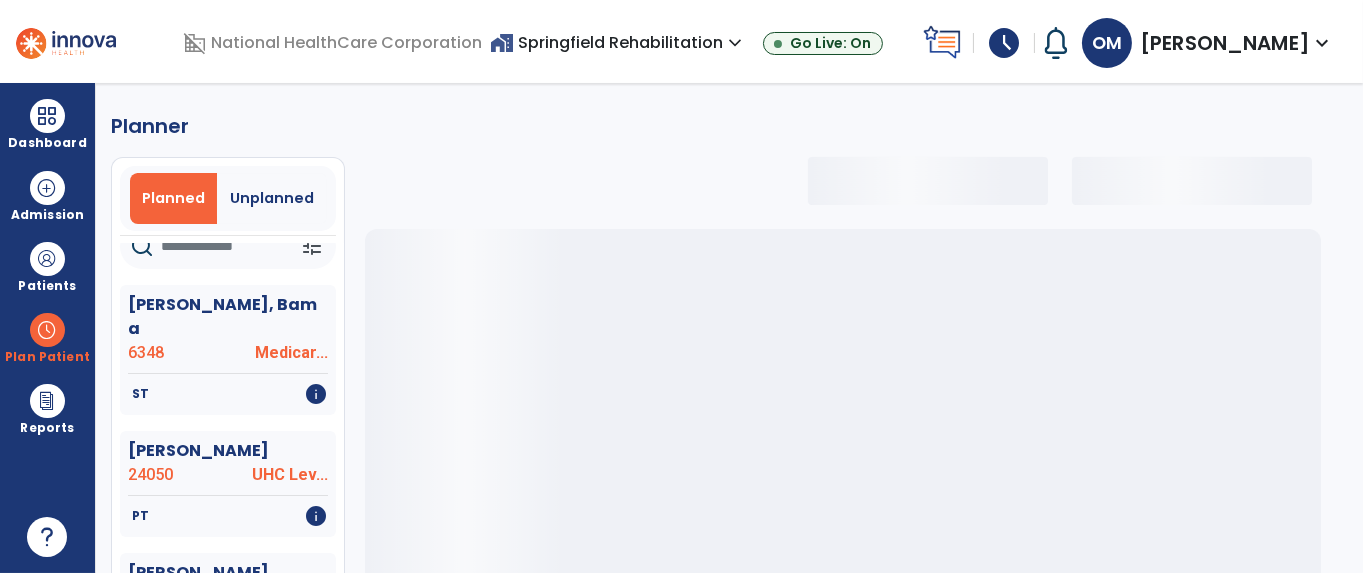 select on "***" 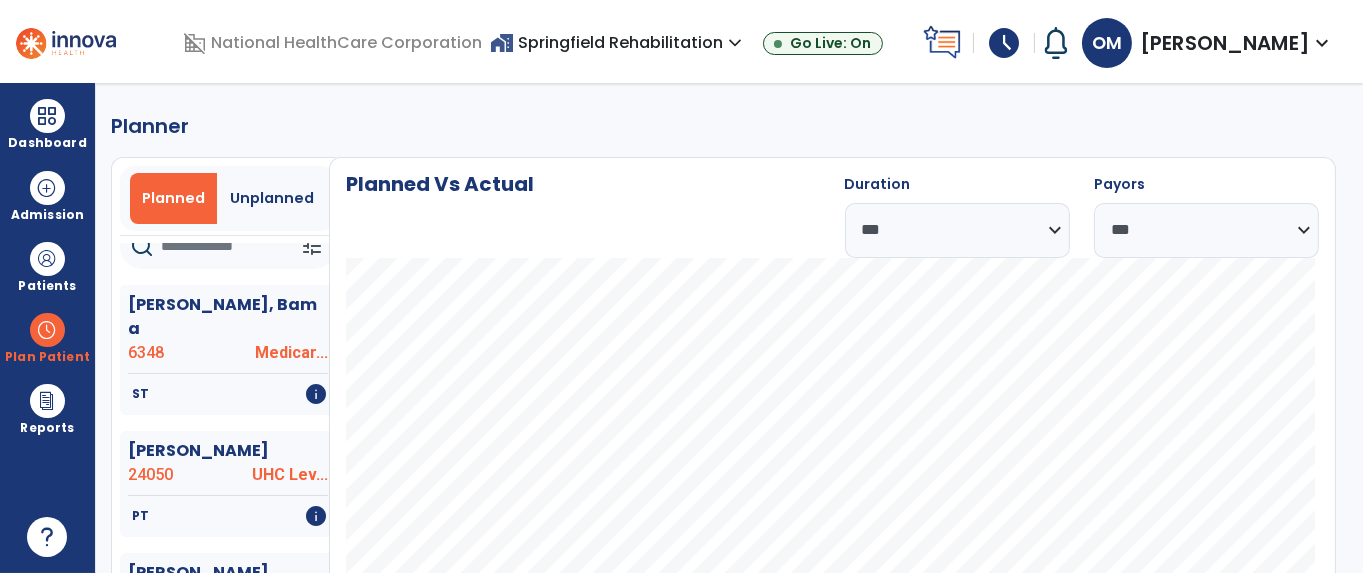 click at bounding box center [47, 330] 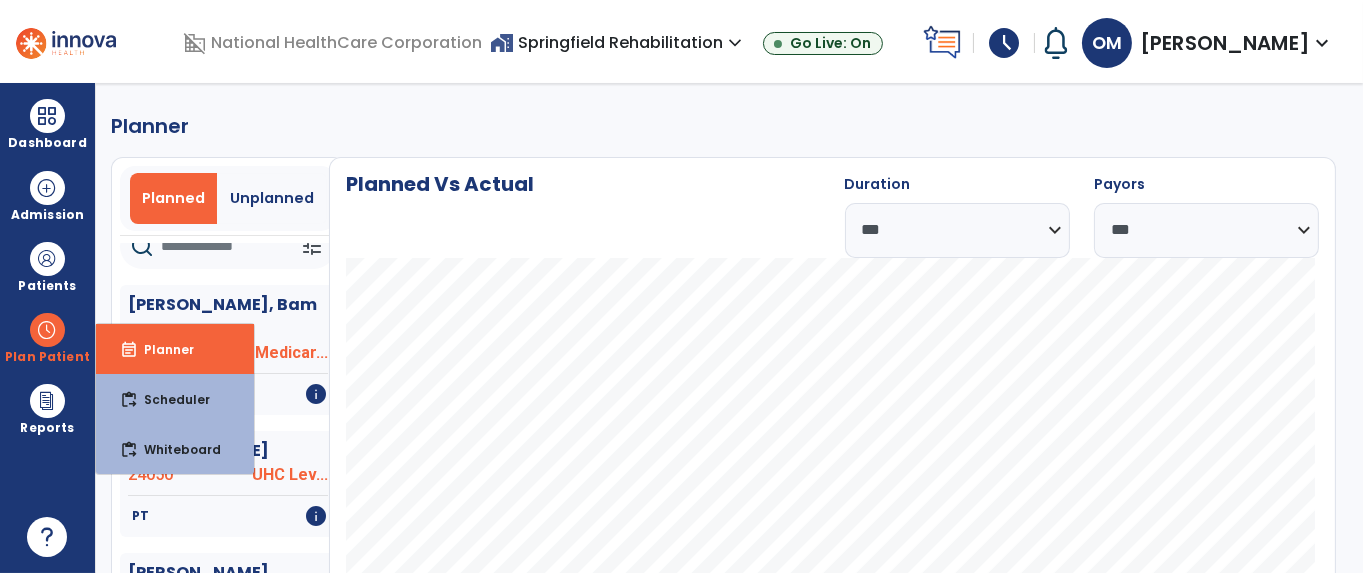 click on "Planner" at bounding box center (161, 349) 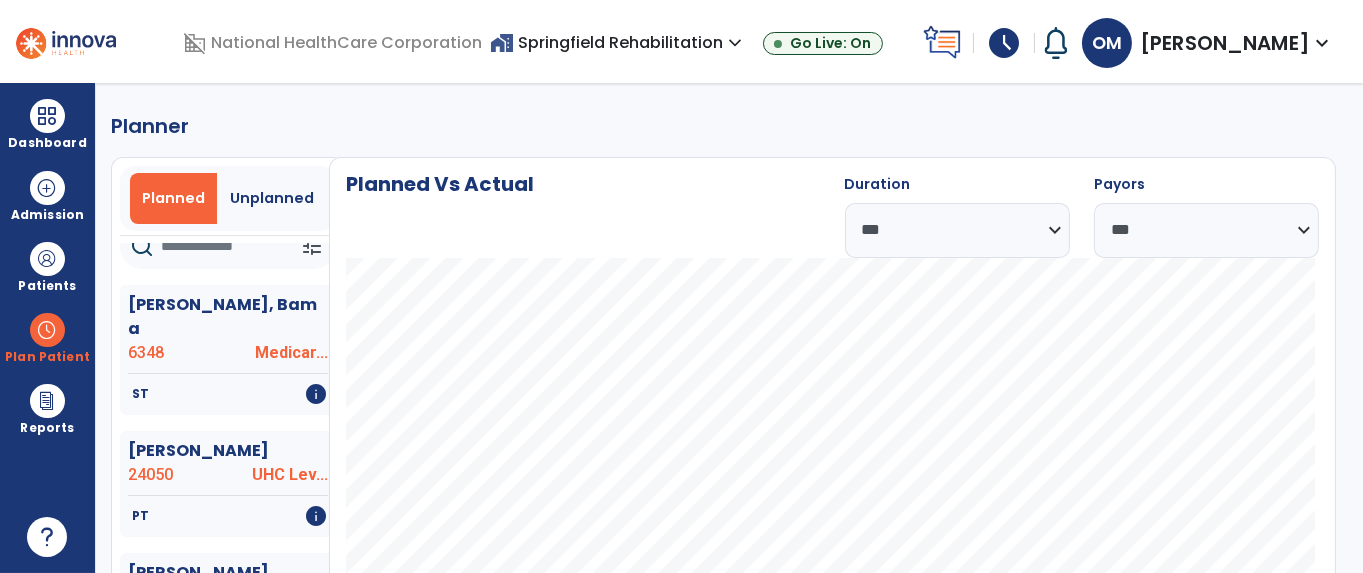 click on "Plan Patient" at bounding box center [47, 337] 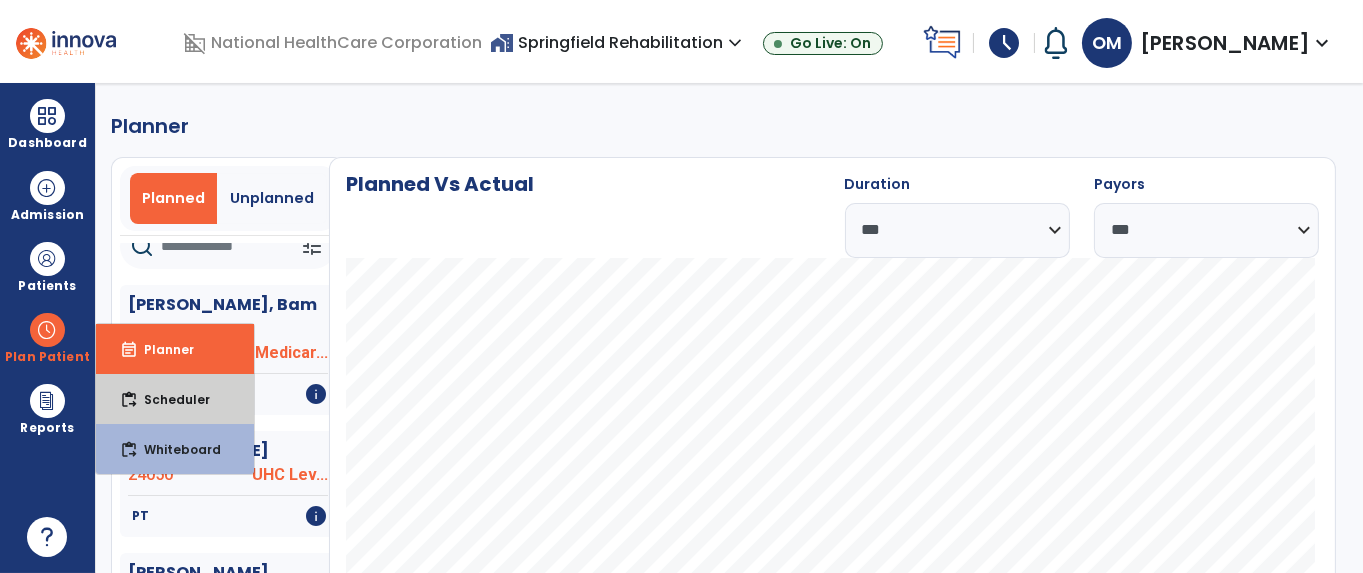 click on "content_paste_go  Scheduler" at bounding box center (175, 399) 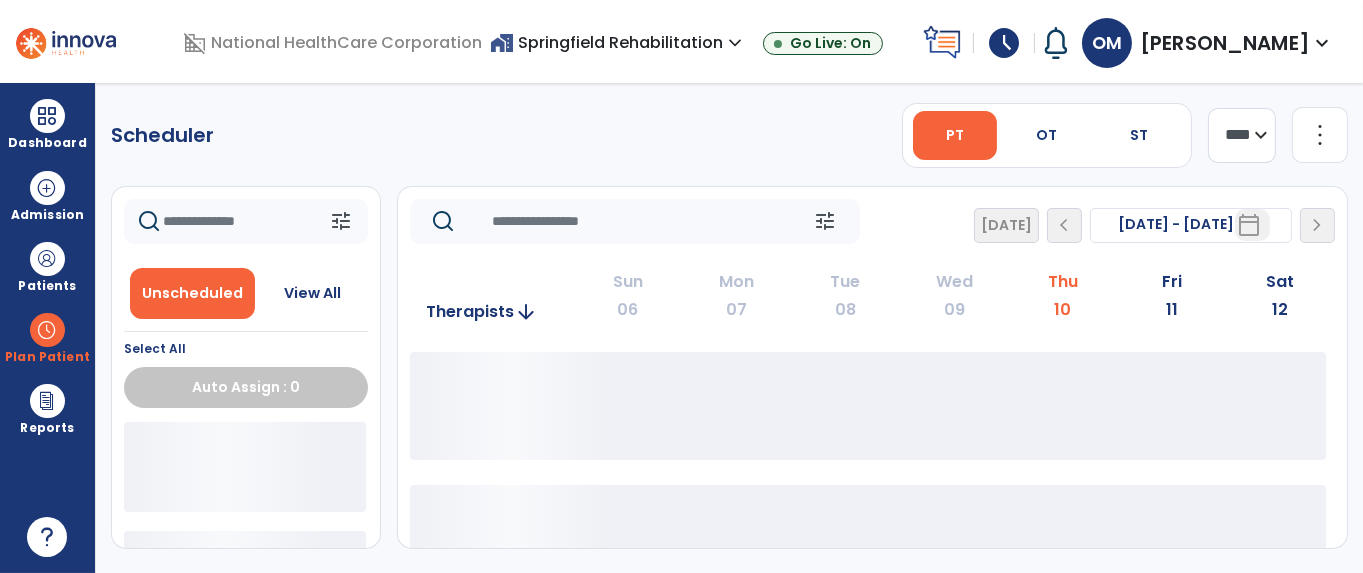 click on "OT" at bounding box center (1047, 135) 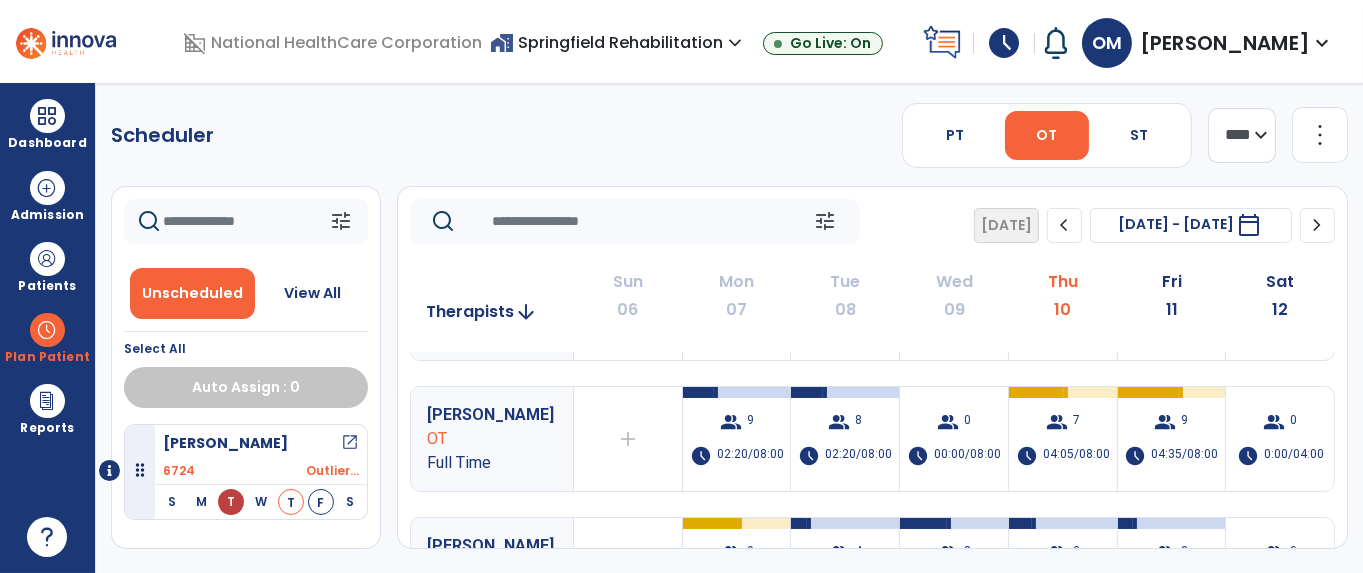 scroll, scrollTop: 44, scrollLeft: 0, axis: vertical 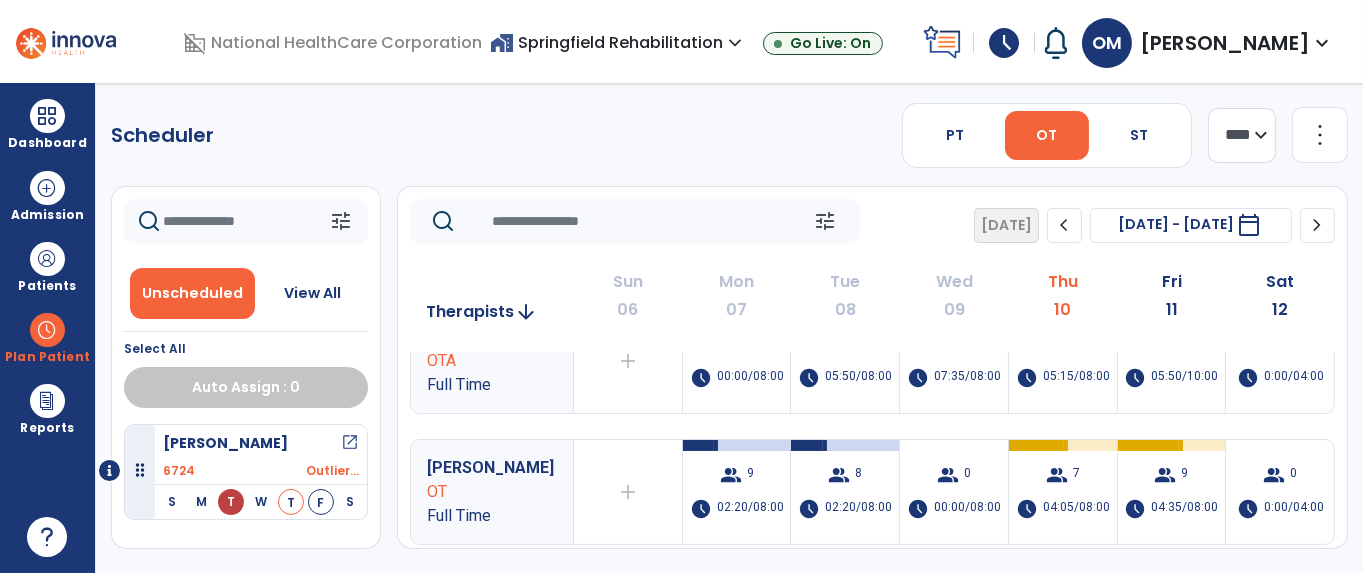 click on "group  7" at bounding box center (1063, 475) 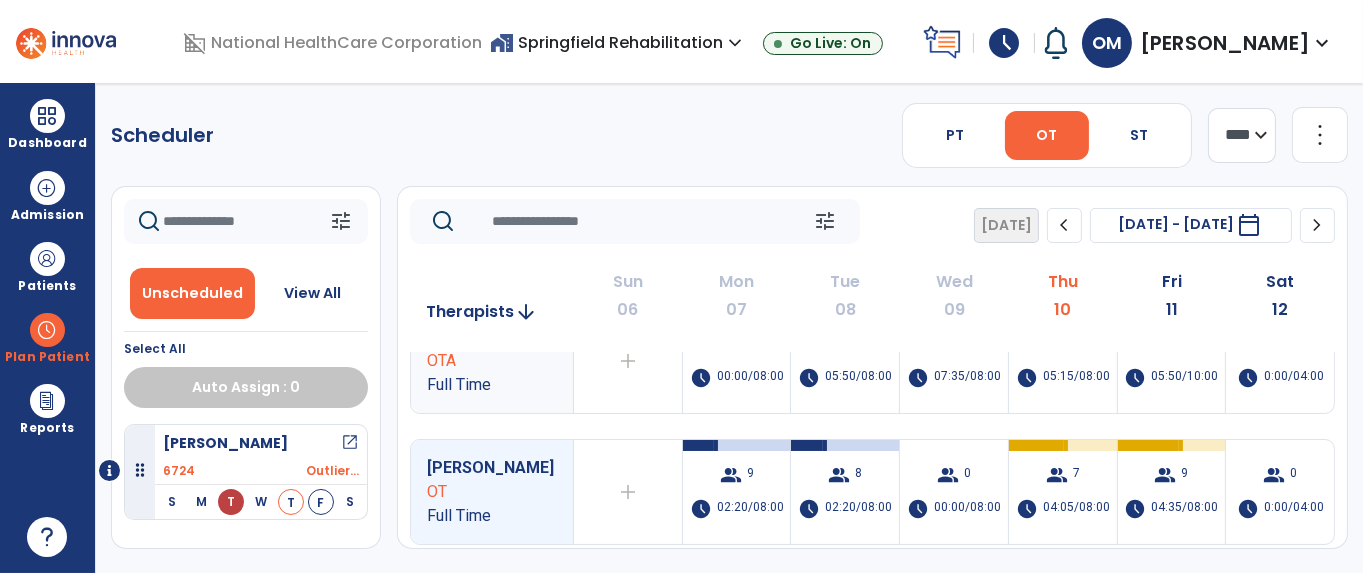 click on "group  7  schedule  04:05/08:00" at bounding box center [1063, 492] 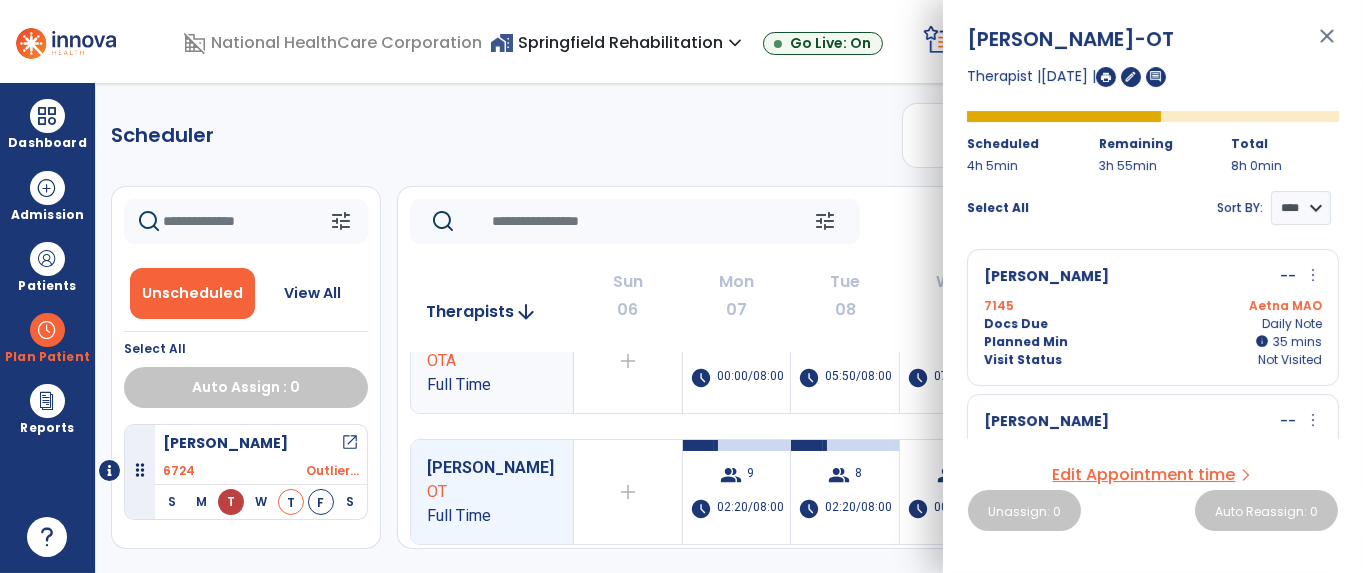 click on "[PERSON_NAME]  -OT close  Therapist |   [DATE] |   edit   comment  Scheduled 4h 5min Remaining  3h 55min  Total 8h 0min  Select All   Sort BY:  **** ****  [PERSON_NAME]   --  more_vert  edit   Edit Session   alt_route   Split Minutes  7145 Aetna MAO  Docs Due Daily Note   Planned Min  info   35 I 35 mins  Visit Status  Not Visited   [PERSON_NAME]   --  more_vert  edit   Edit Session   alt_route   Split Minutes  6290 UHC Levels MAO  Docs Due Daily Note   Planned Min  info   35 I 35 mins  Visit Status  Not Visited   [GEOGRAPHIC_DATA][PERSON_NAME]   --  more_vert  edit   Edit Session   alt_route   Split Minutes  7132 Aetna MAO  Docs Due Daily Note   Planned Min  info   35 I 35 mins  Visit Status  Not Visited   [PERSON_NAME]   --  more_vert  edit   Edit Session   alt_route   Split Minutes  4967 UHC Levels MAO  Docs Due Daily Note   Planned Min  info   35 I 35 mins  Visit Status  Not Visited   [PERSON_NAME]   --  more_vert  edit   Edit Session   alt_route   Split Minutes  24055 Aetna MAO  Docs Due Daily Note  I" at bounding box center (1153, 286) 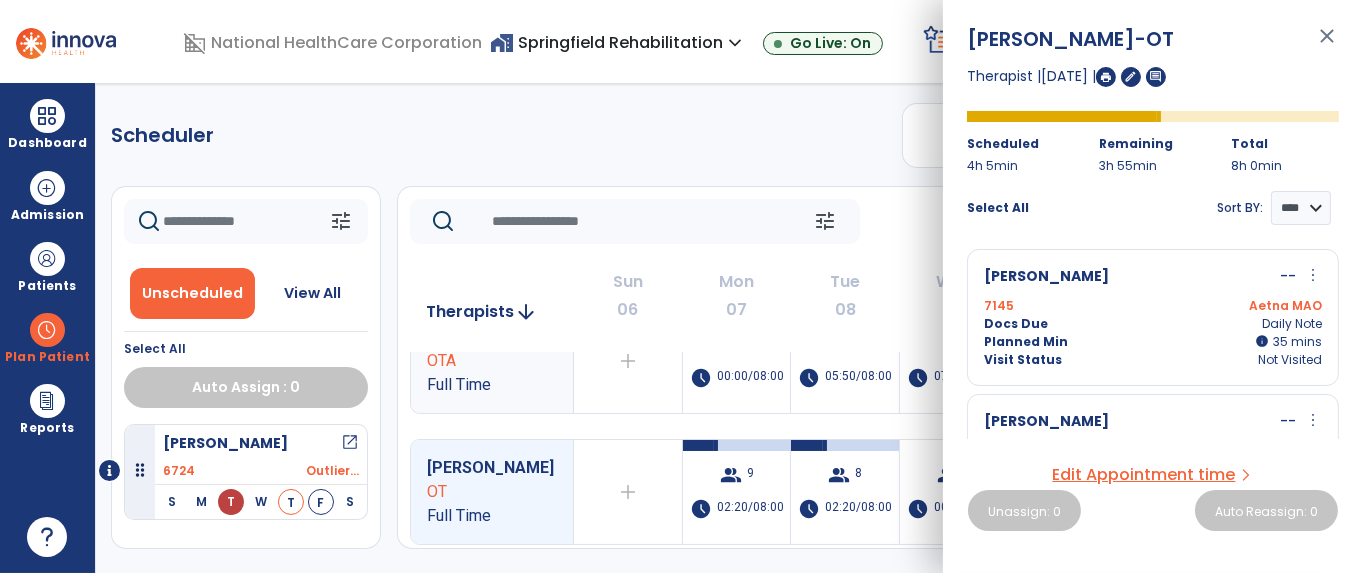 click at bounding box center (1106, 77) 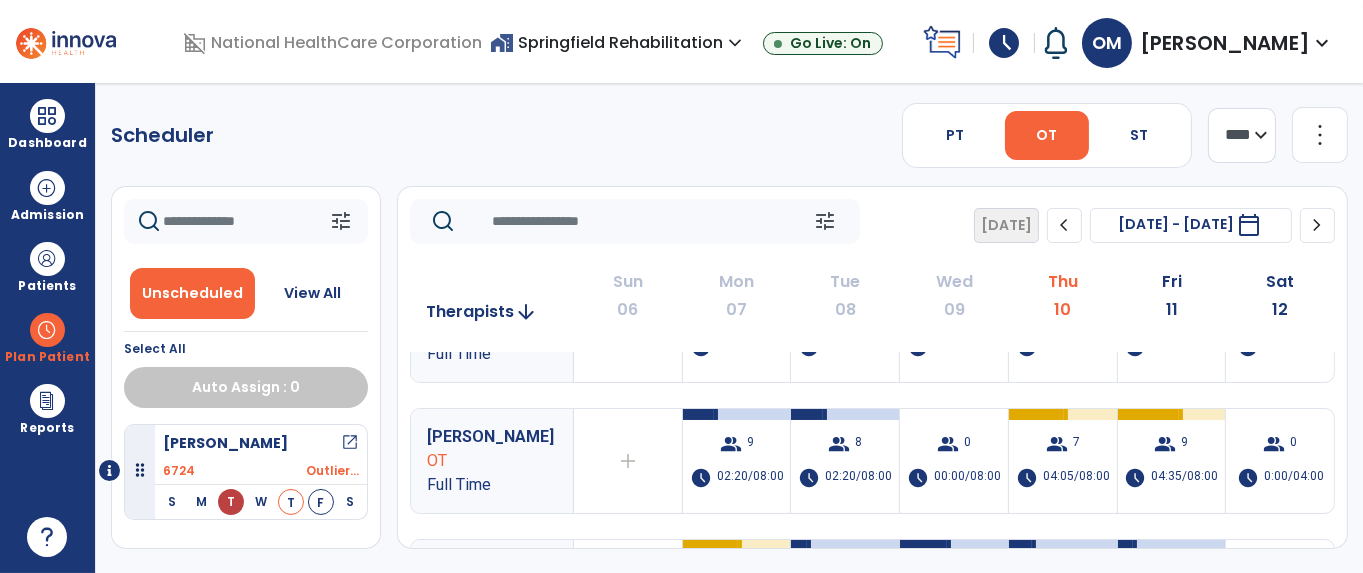 scroll, scrollTop: 44, scrollLeft: 0, axis: vertical 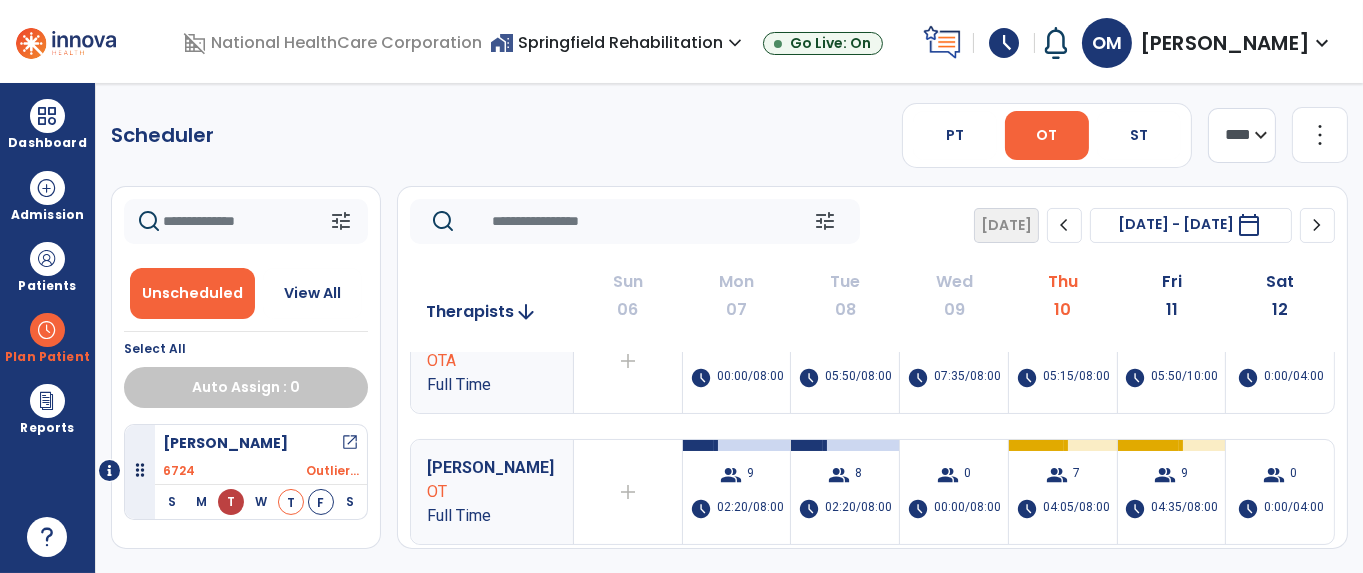 click on "04:05/08:00" at bounding box center (1076, 509) 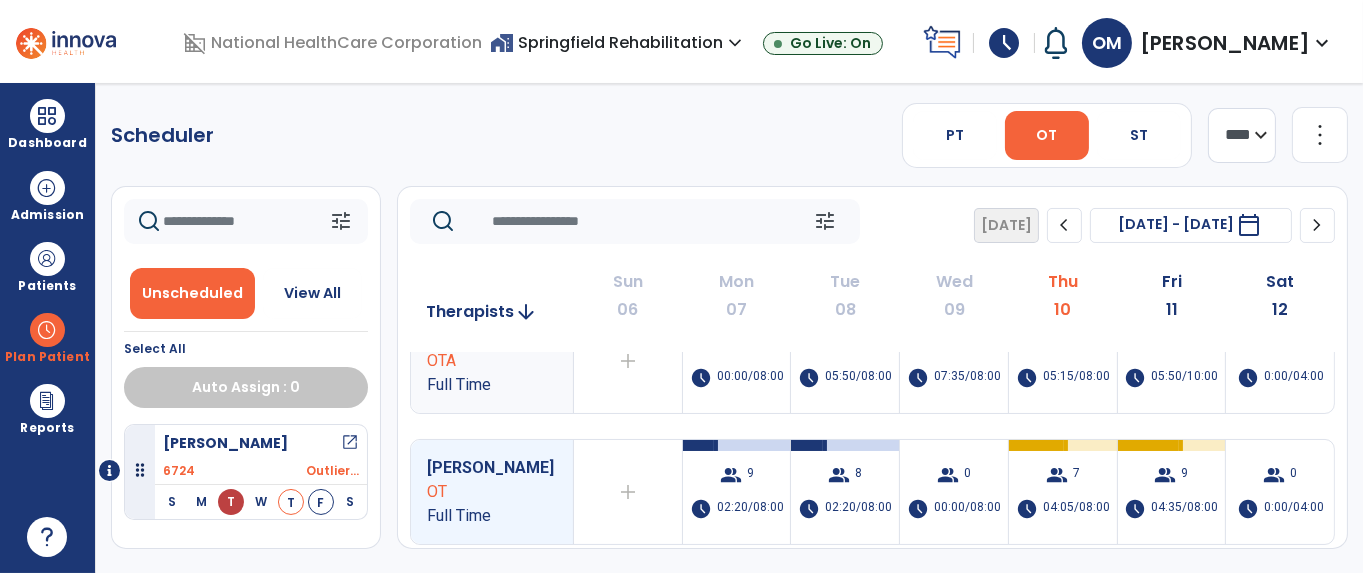 click on "04:05/08:00" at bounding box center [1076, 509] 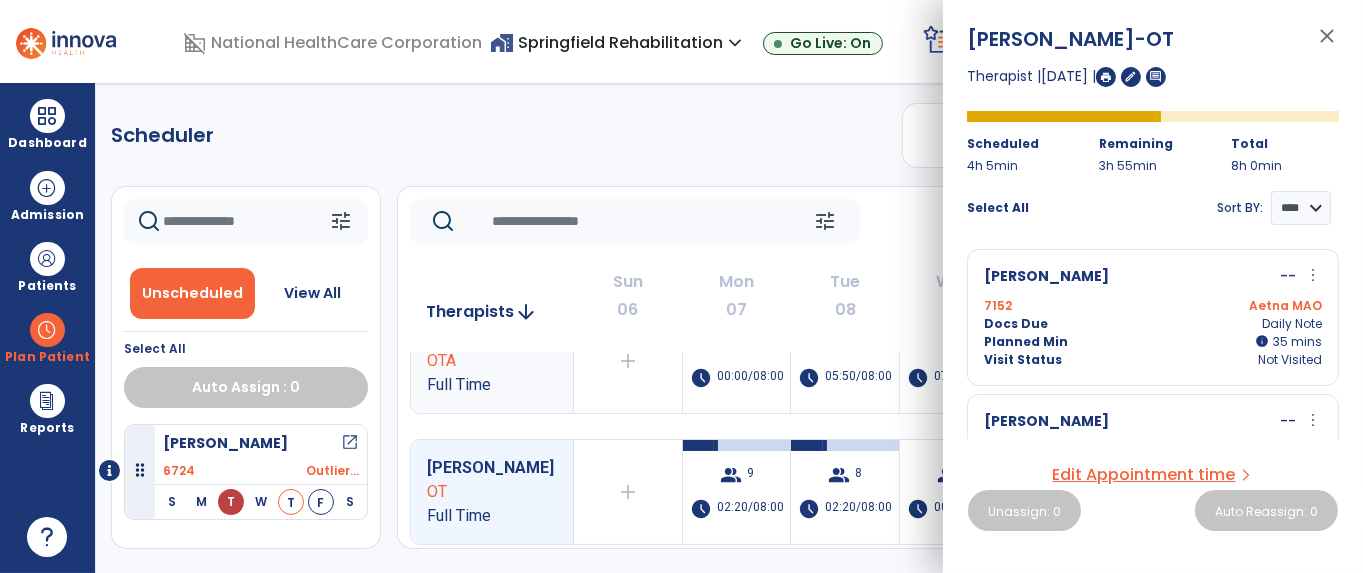 click at bounding box center (1106, 77) 